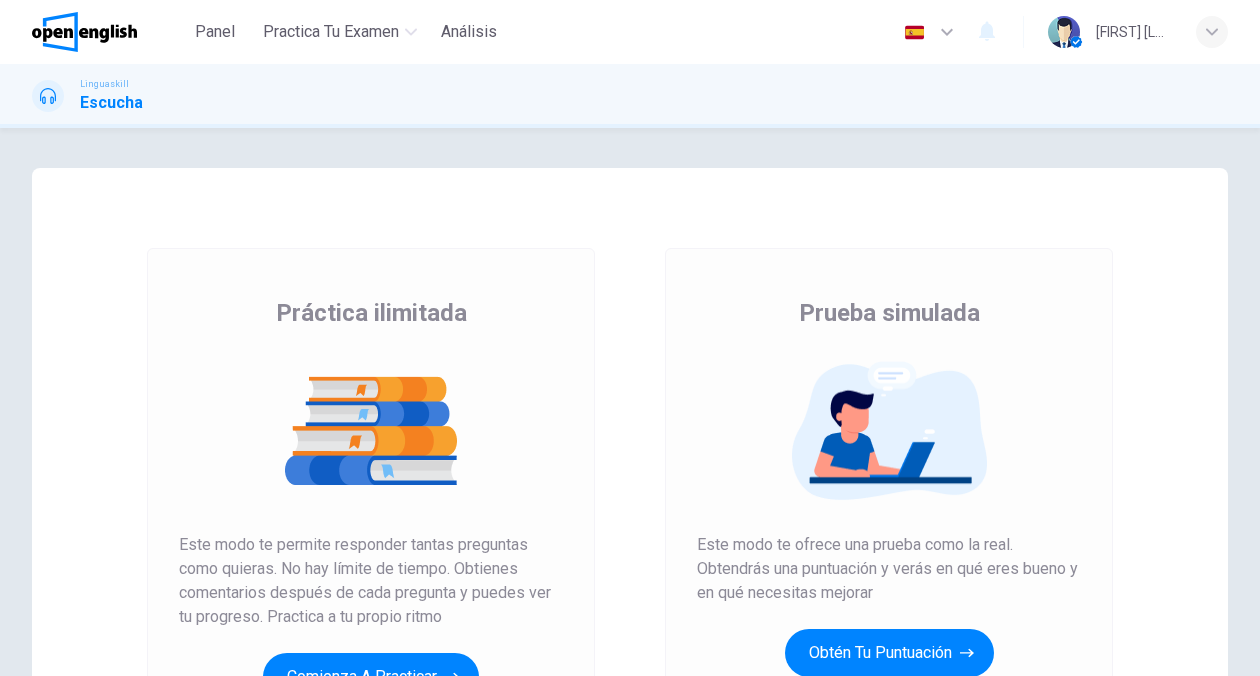 scroll, scrollTop: 0, scrollLeft: 0, axis: both 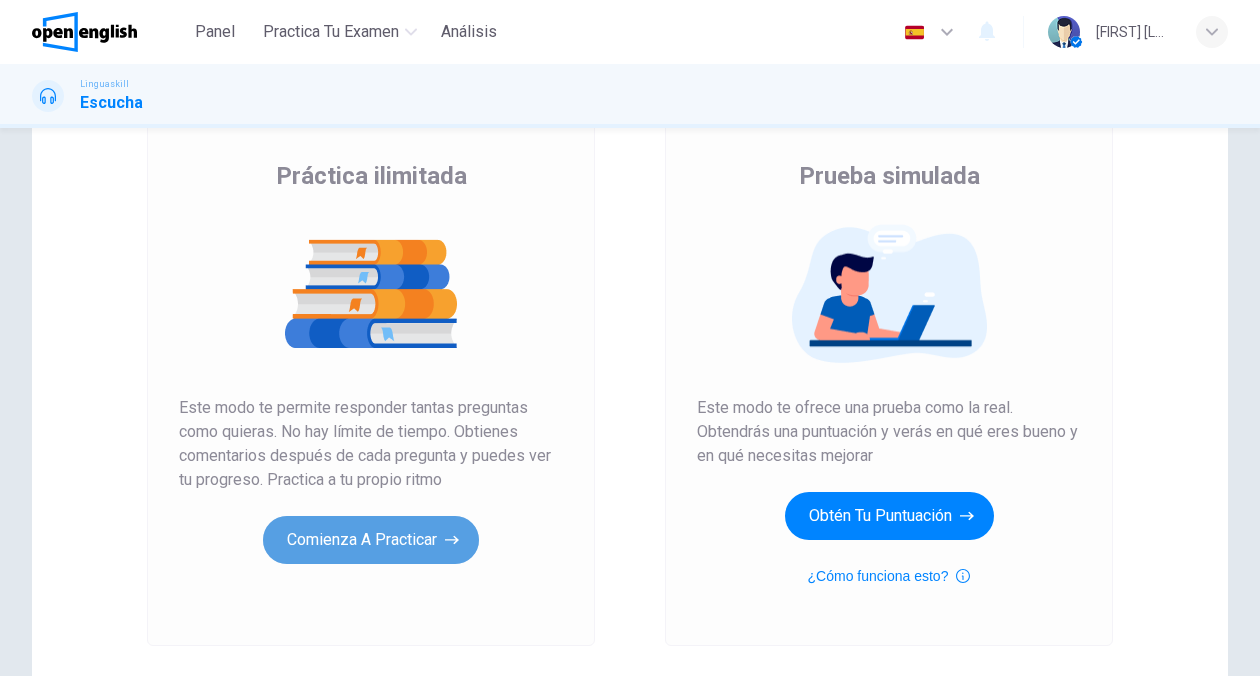 click on "Comienza a practicar" at bounding box center (371, 540) 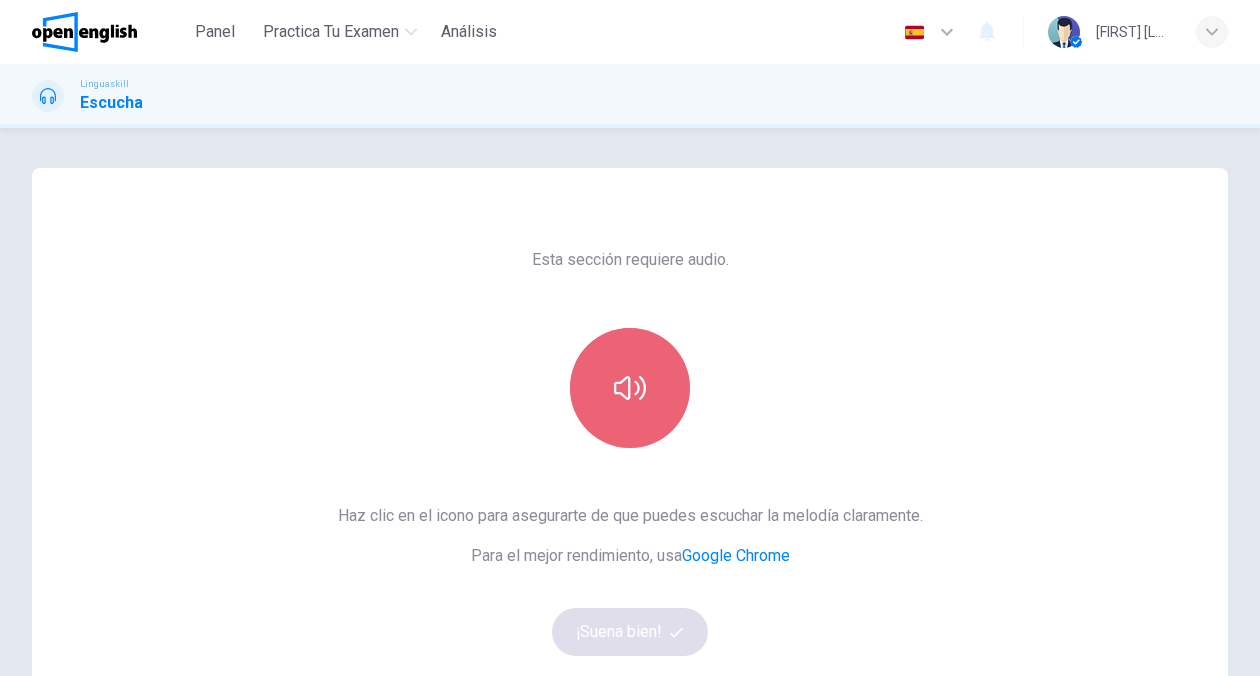 click at bounding box center [630, 388] 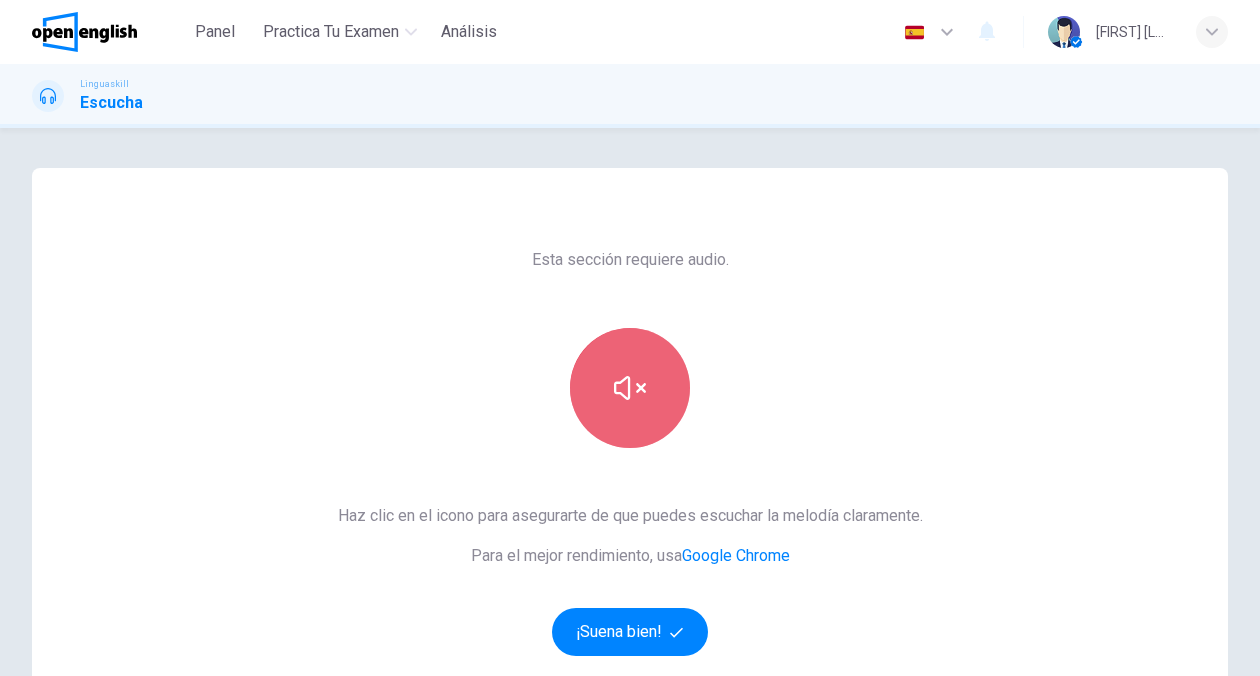 click at bounding box center [630, 388] 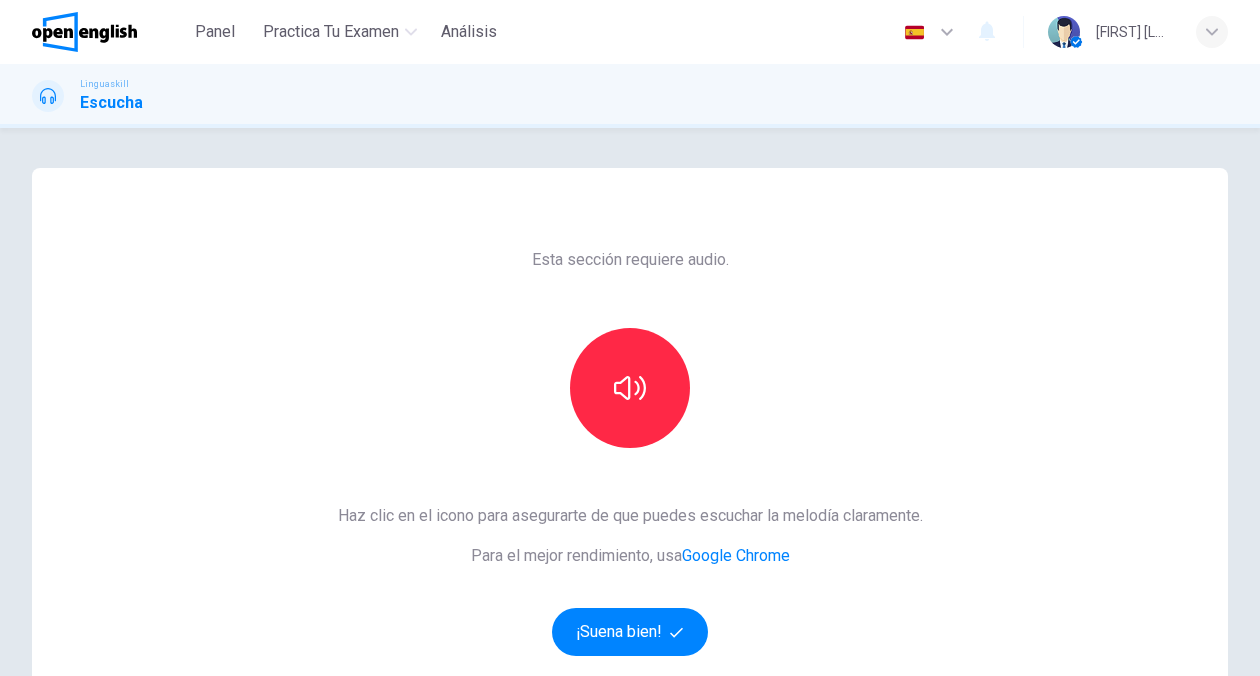 click on "Esta sección requiere audio. Haz clic en el icono para asegurarte de que puedes escuchar la melodía claramente. Para el mejor rendimiento, usa  Google Chrome ¡Suena bien!" at bounding box center [630, 515] 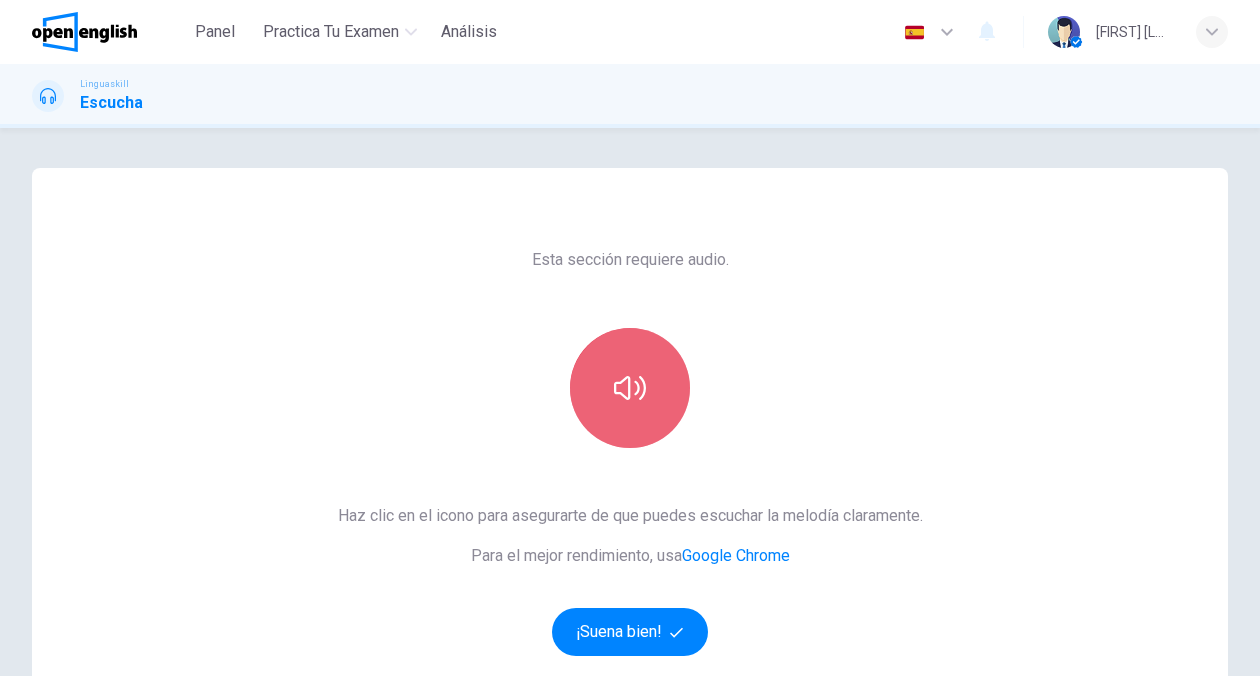 click at bounding box center [630, 388] 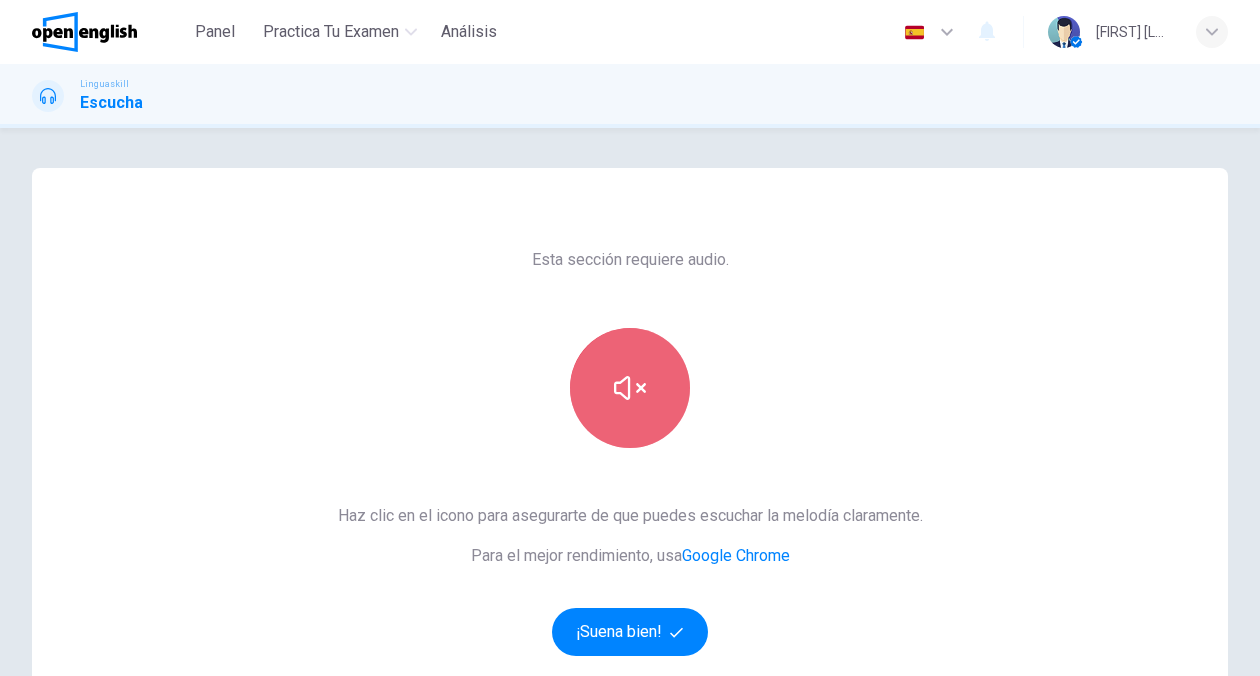 click at bounding box center (630, 388) 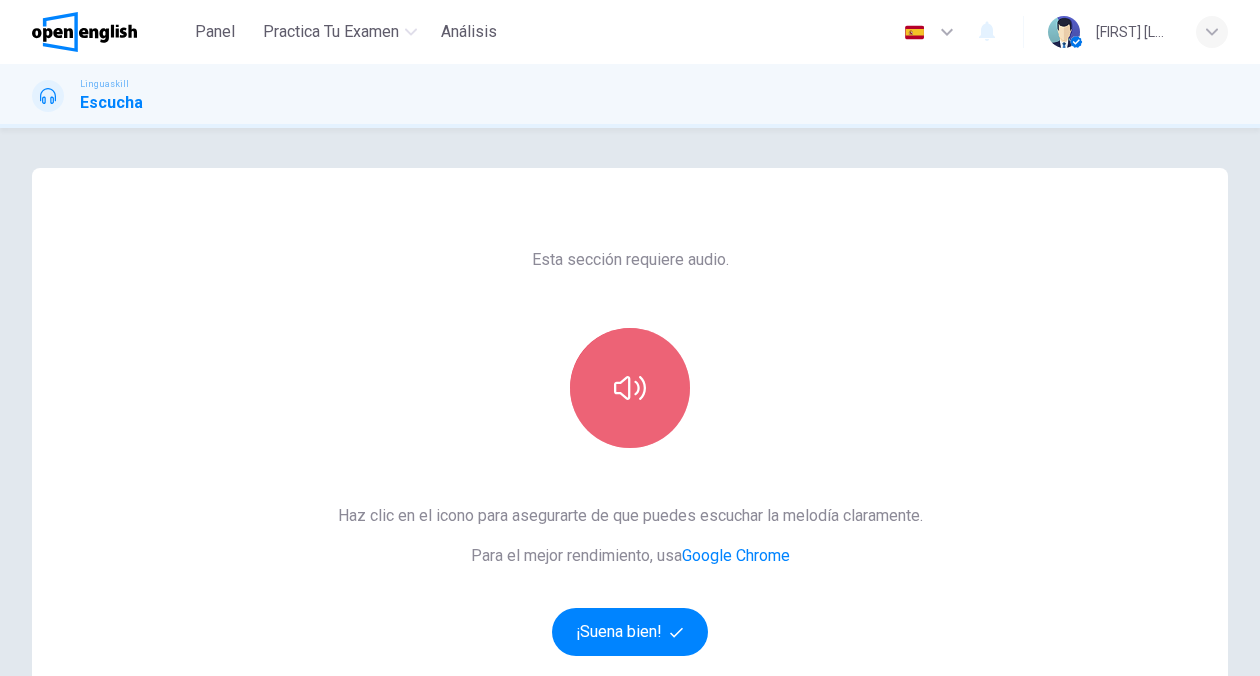 click at bounding box center [630, 388] 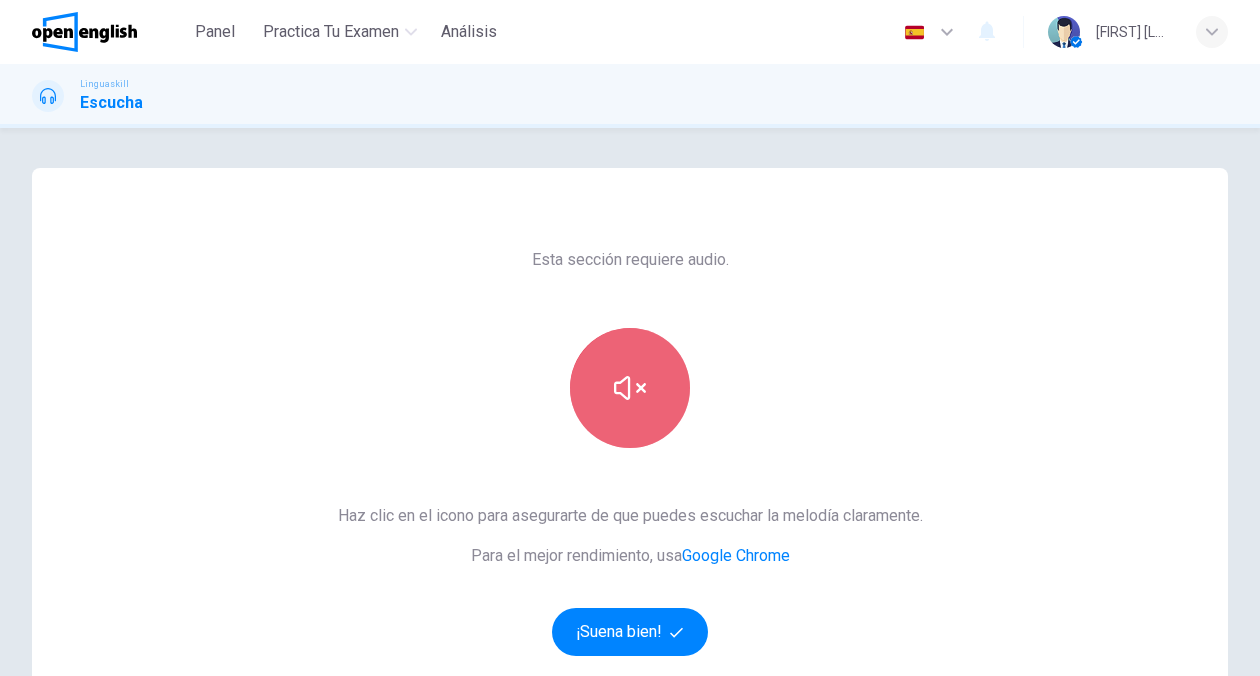 click at bounding box center (630, 388) 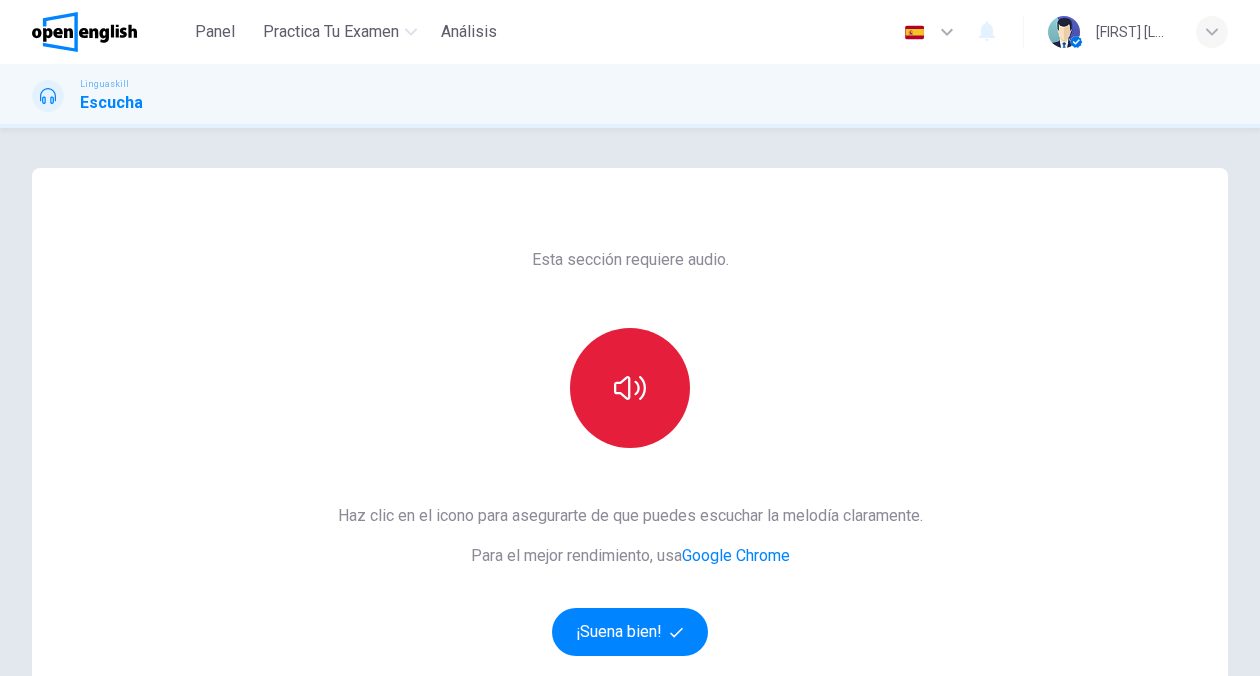click at bounding box center (630, 388) 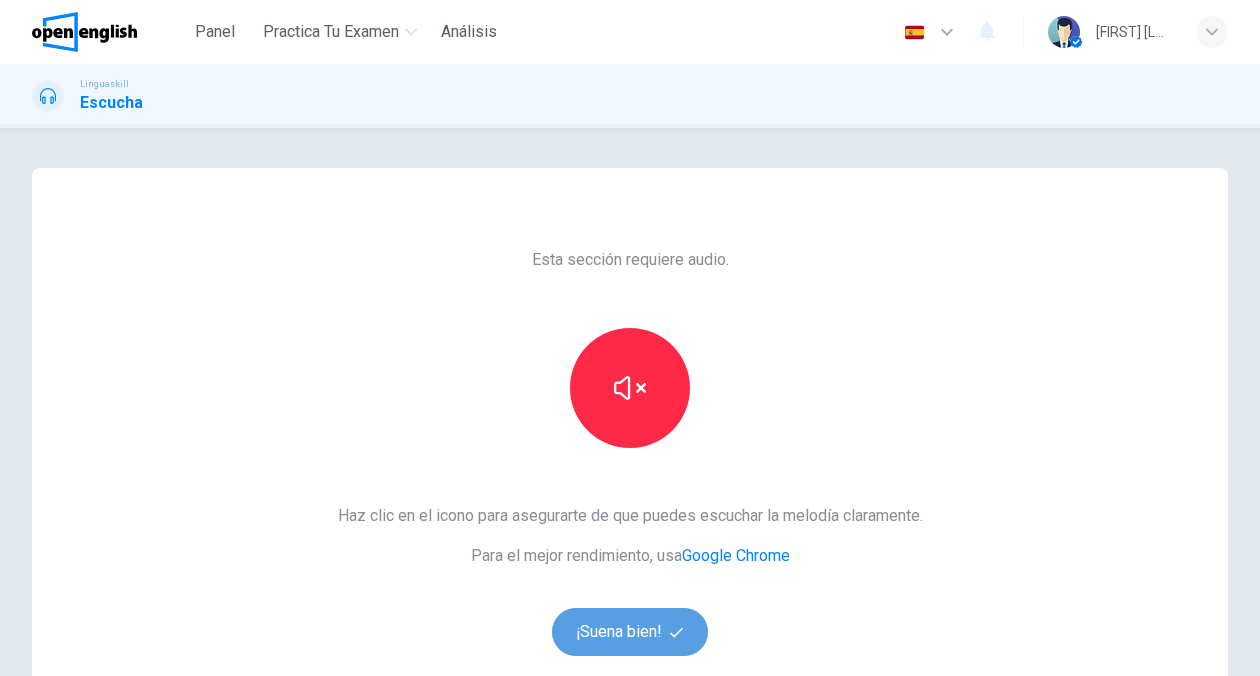 click on "¡Suena bien!" at bounding box center [630, 632] 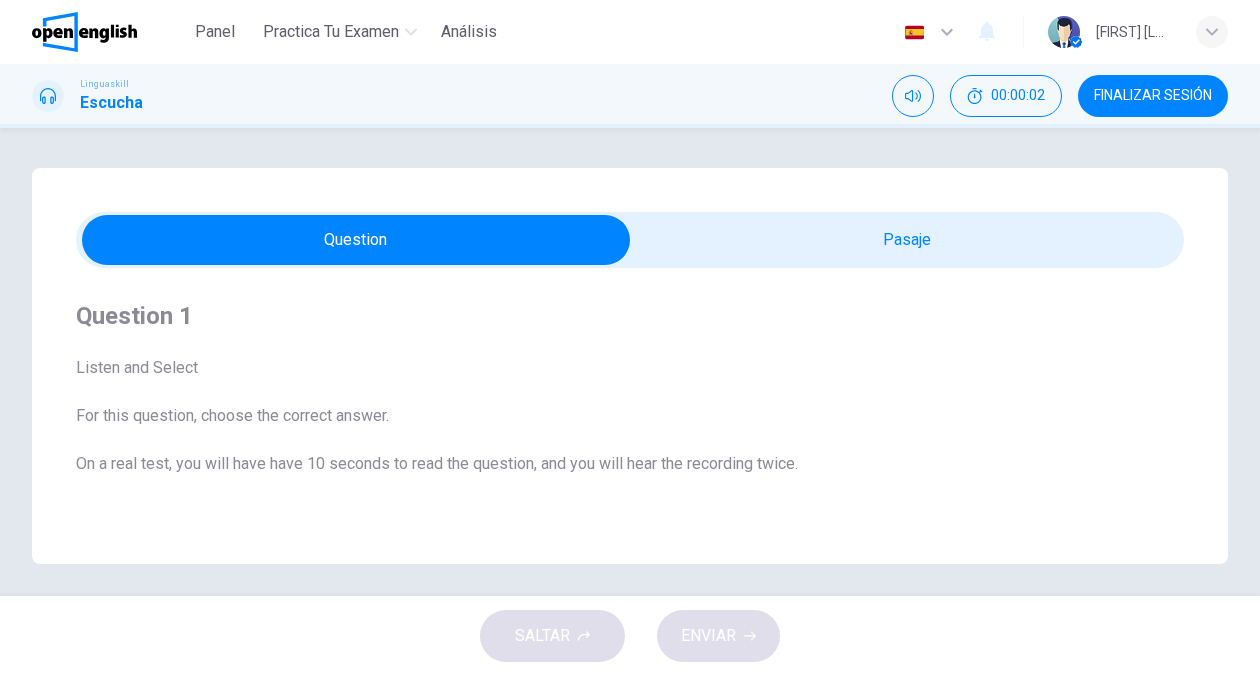 scroll, scrollTop: 0, scrollLeft: 0, axis: both 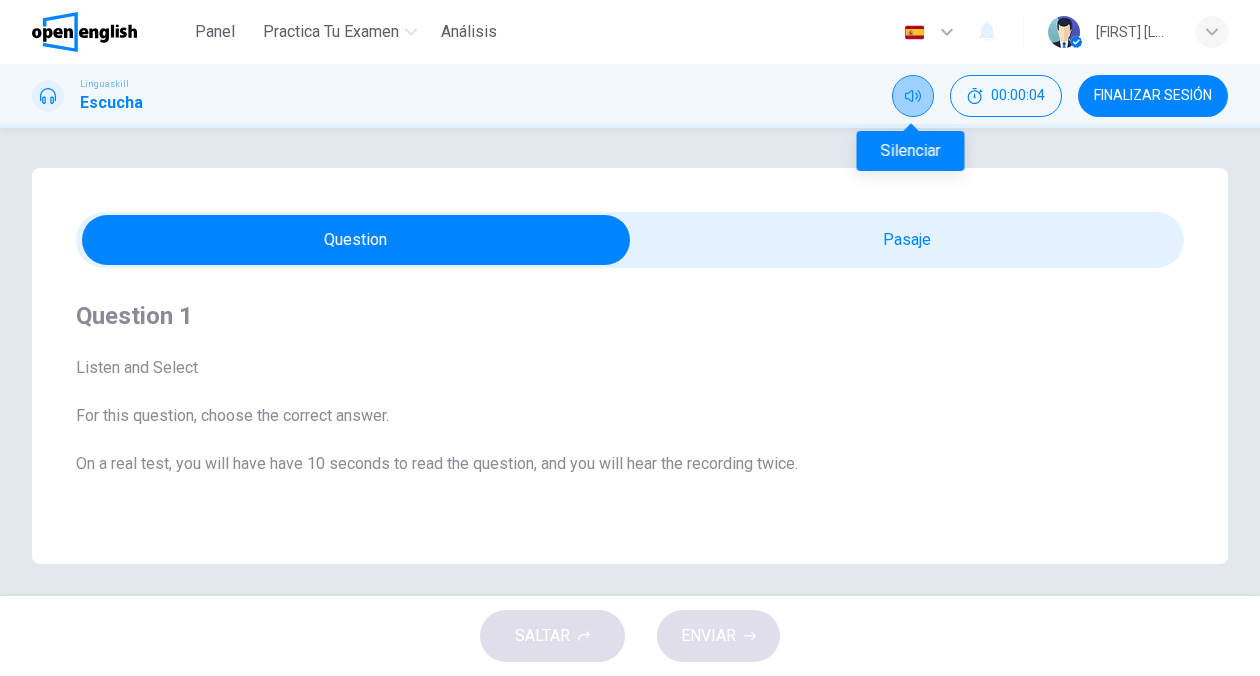 click at bounding box center [913, 96] 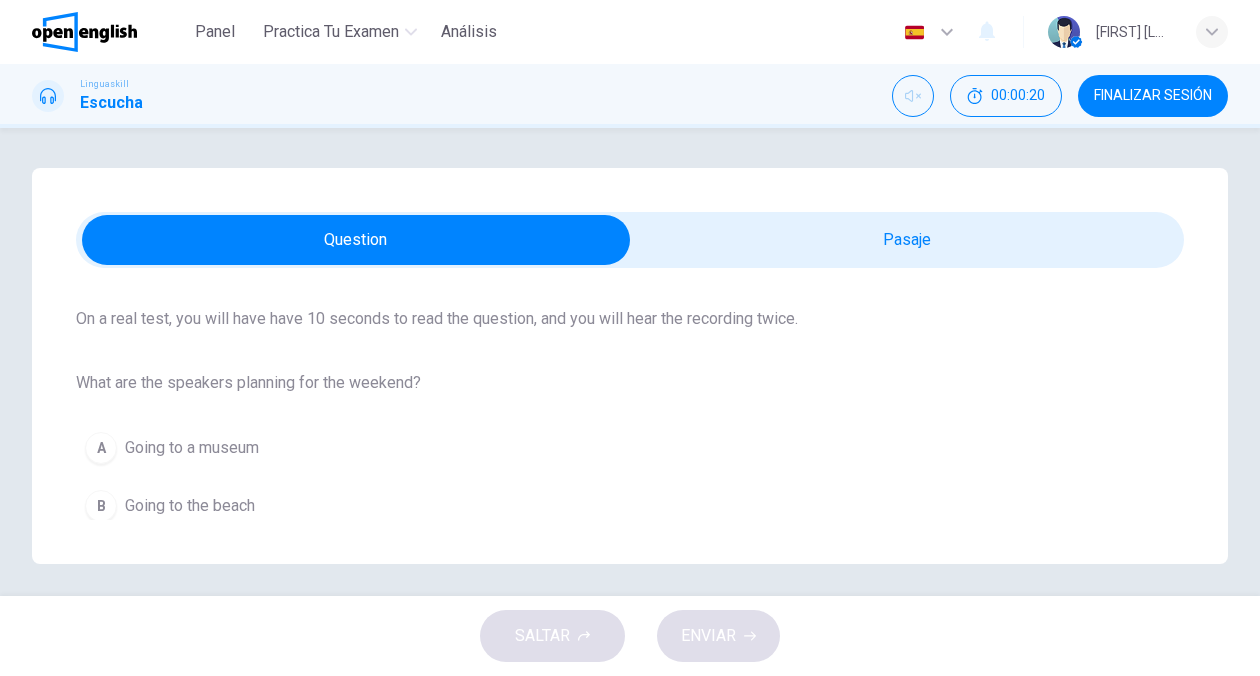 scroll, scrollTop: 151, scrollLeft: 0, axis: vertical 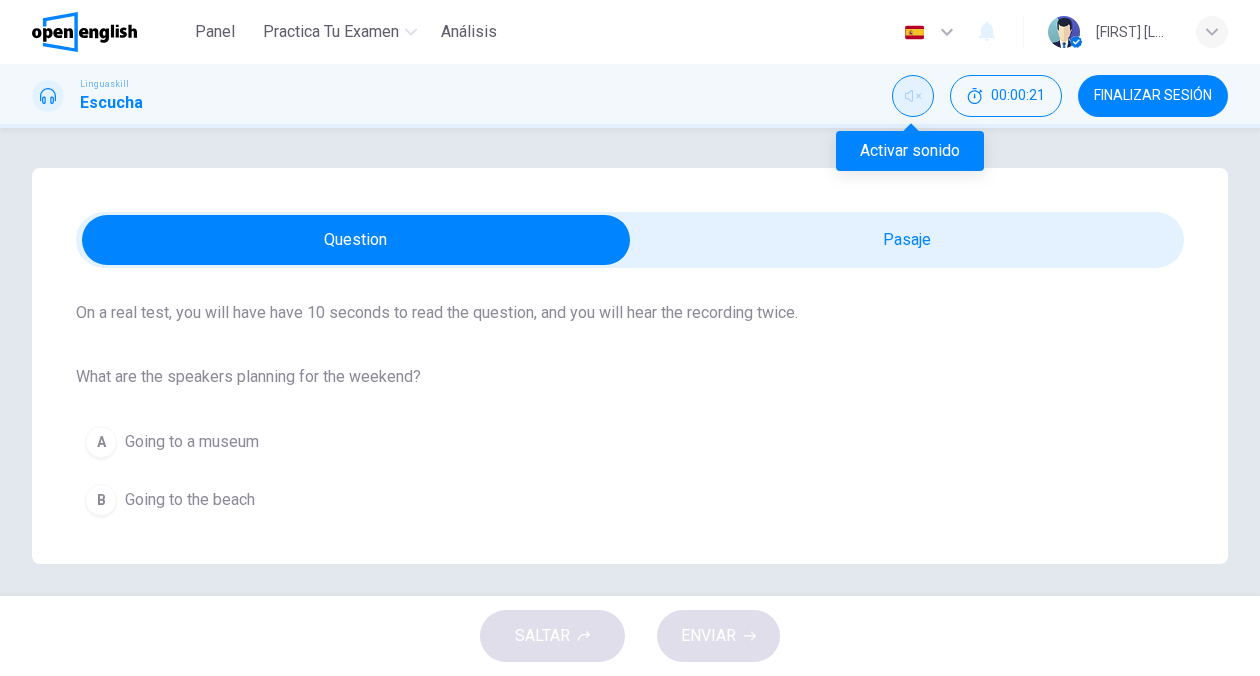 click at bounding box center (913, 96) 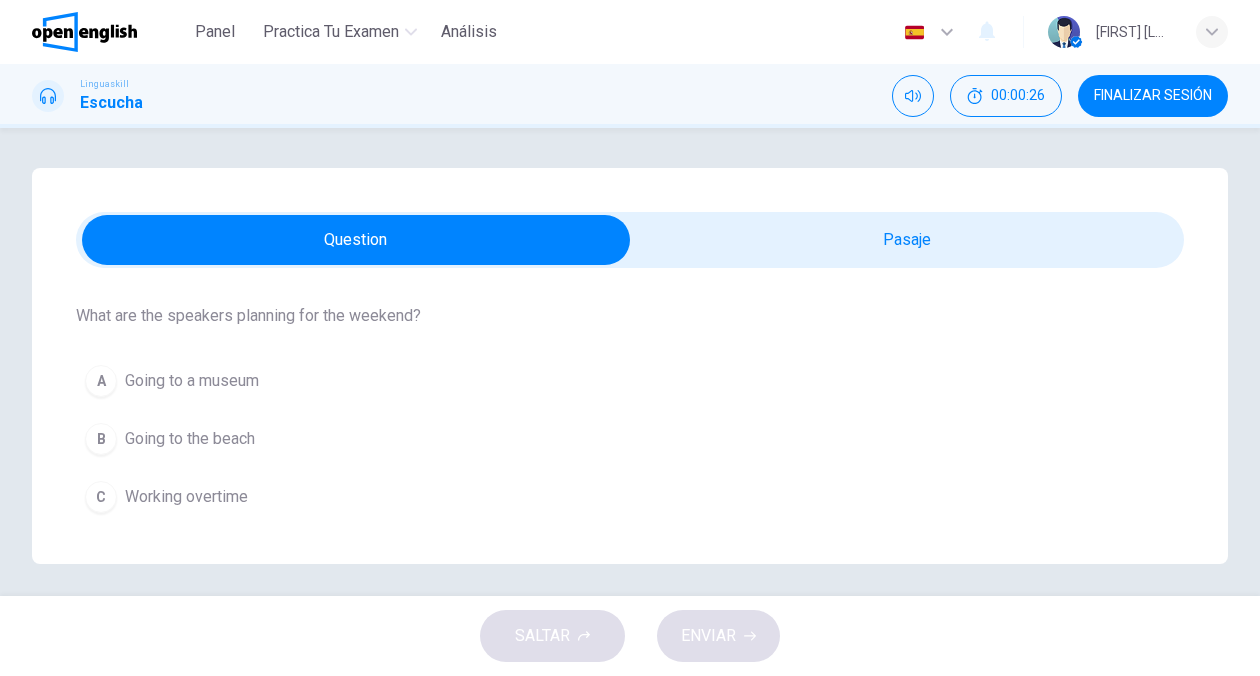 scroll, scrollTop: 212, scrollLeft: 0, axis: vertical 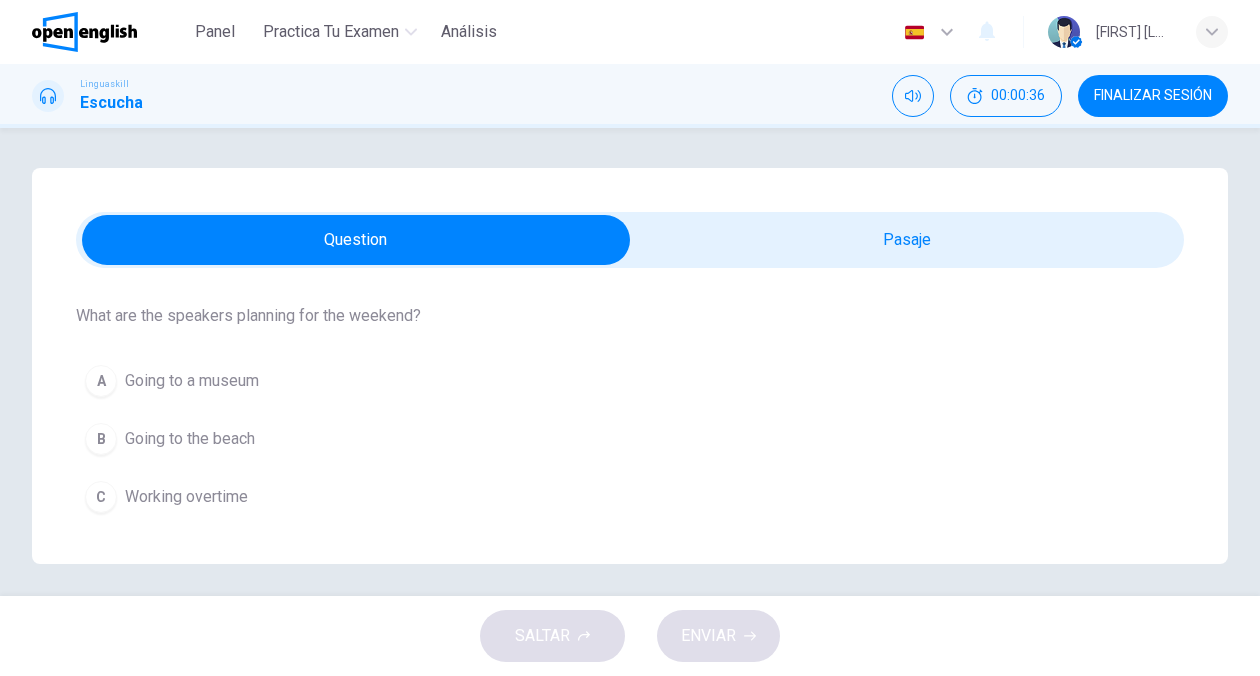 click on "Escucha" at bounding box center [111, 103] 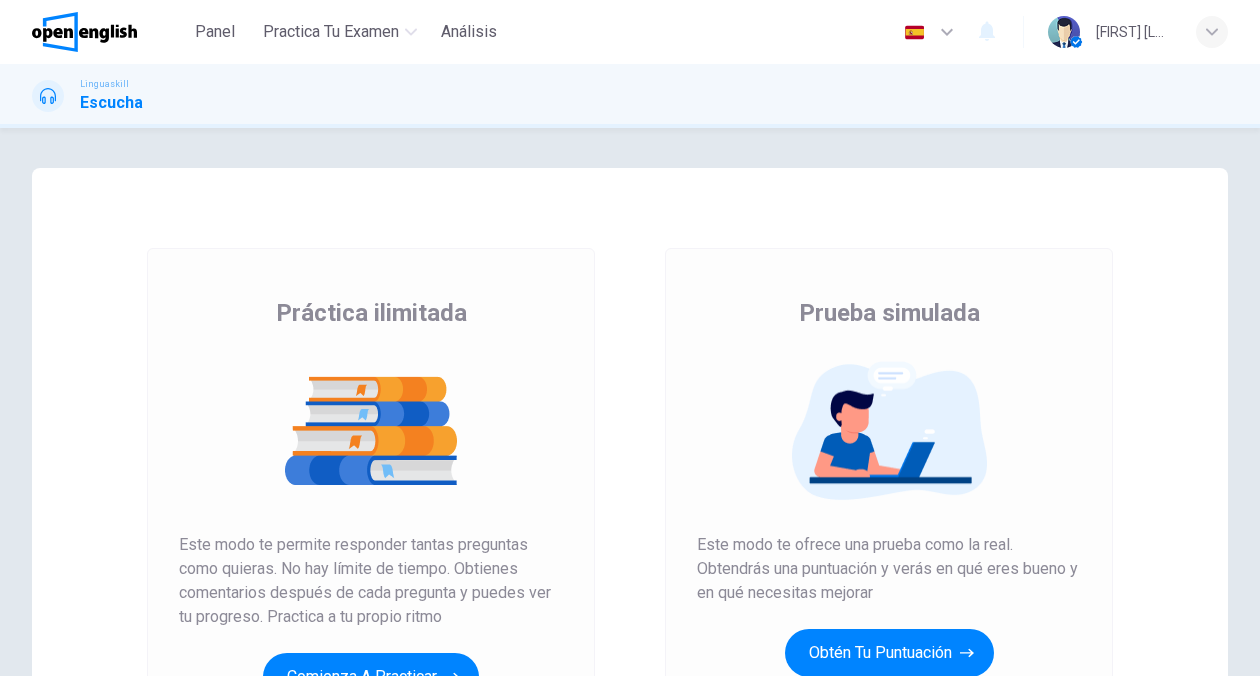 scroll, scrollTop: 0, scrollLeft: 0, axis: both 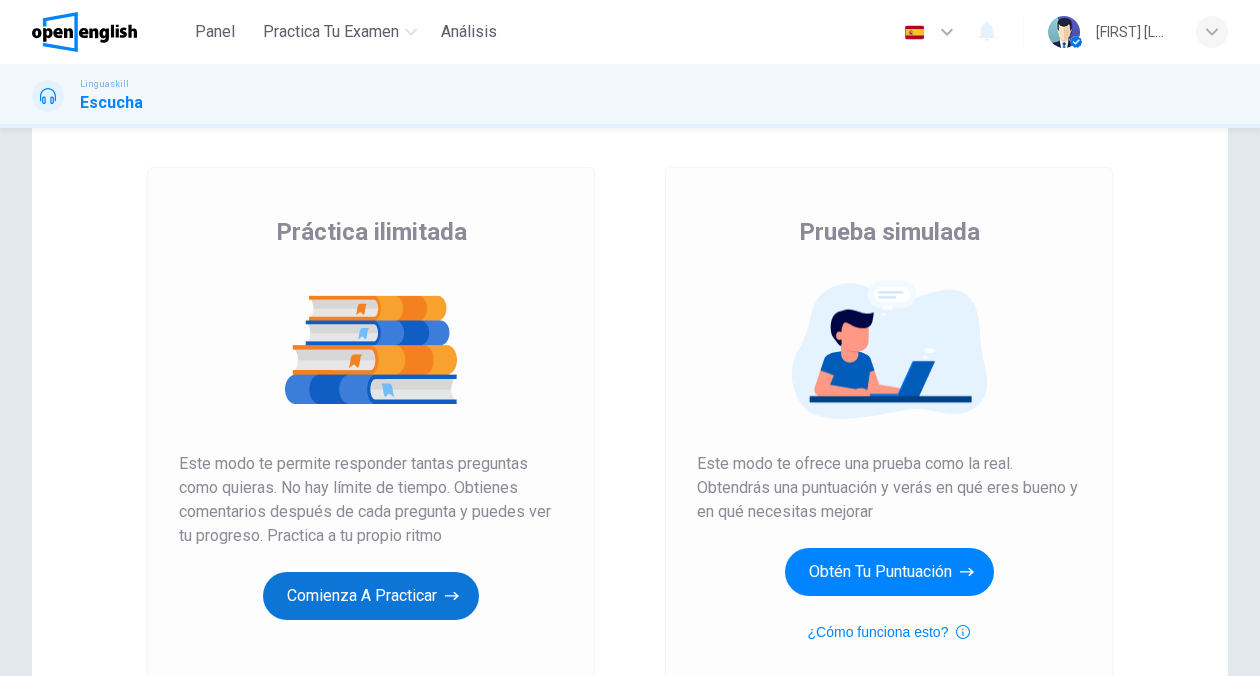 click on "Comienza a practicar" at bounding box center (371, 596) 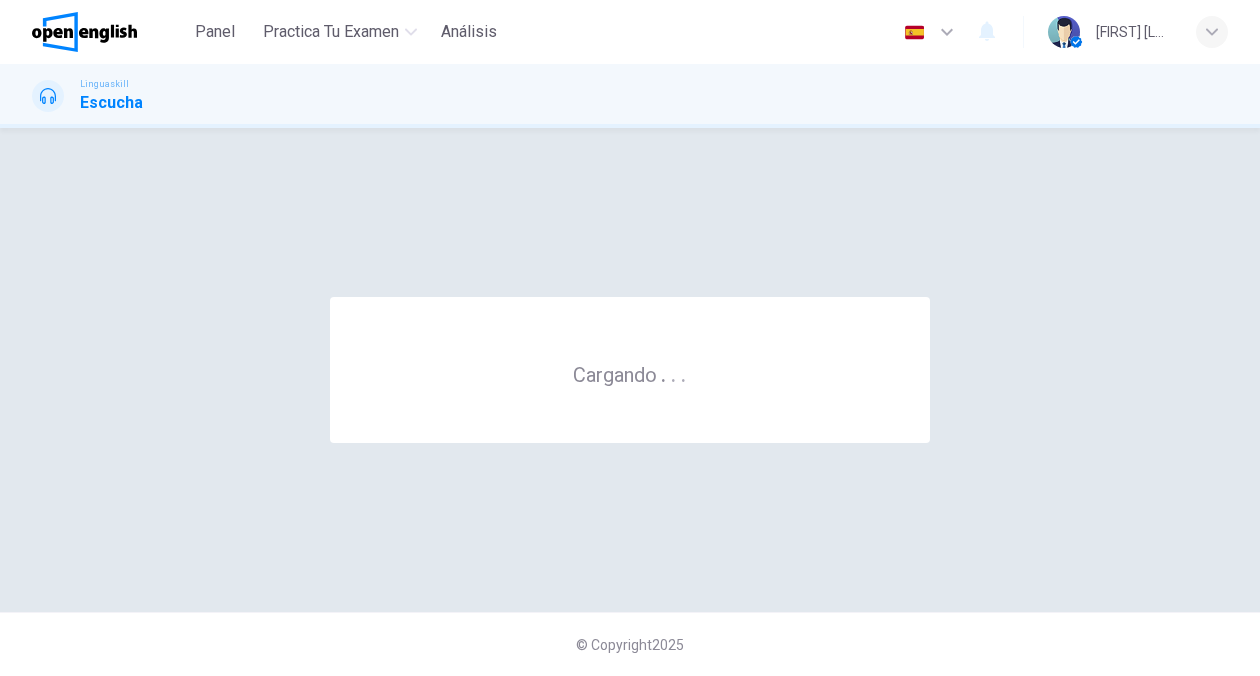 scroll, scrollTop: 0, scrollLeft: 0, axis: both 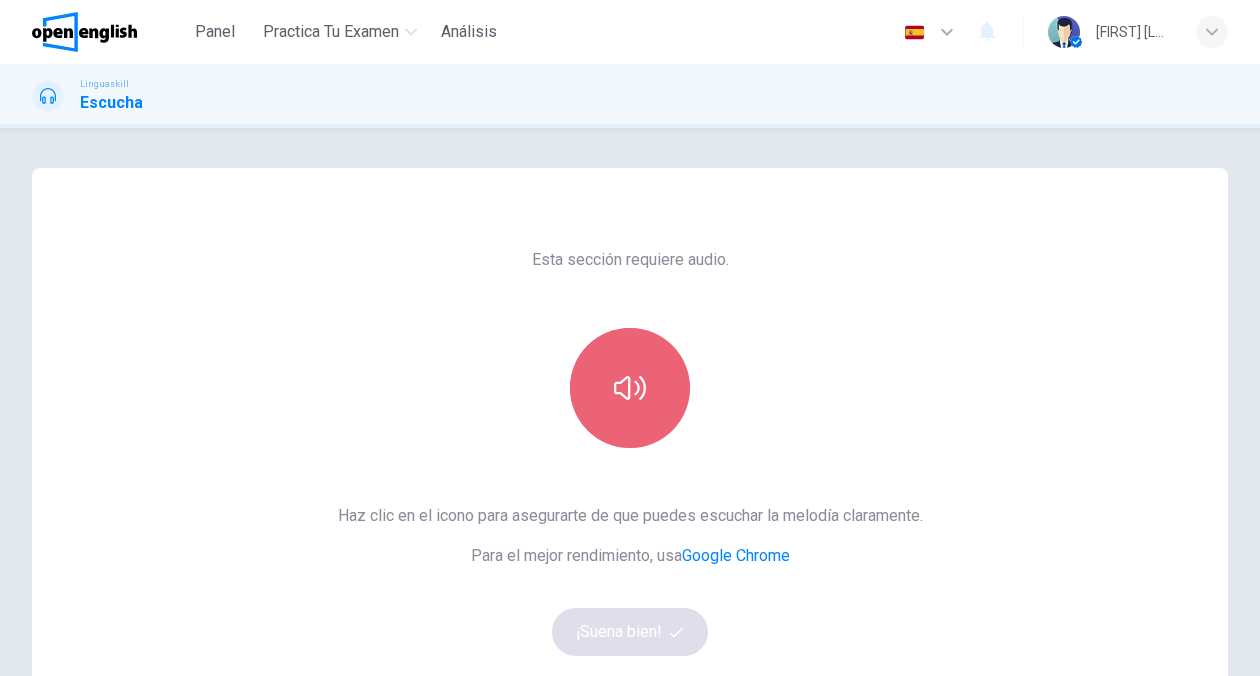 click at bounding box center [630, 388] 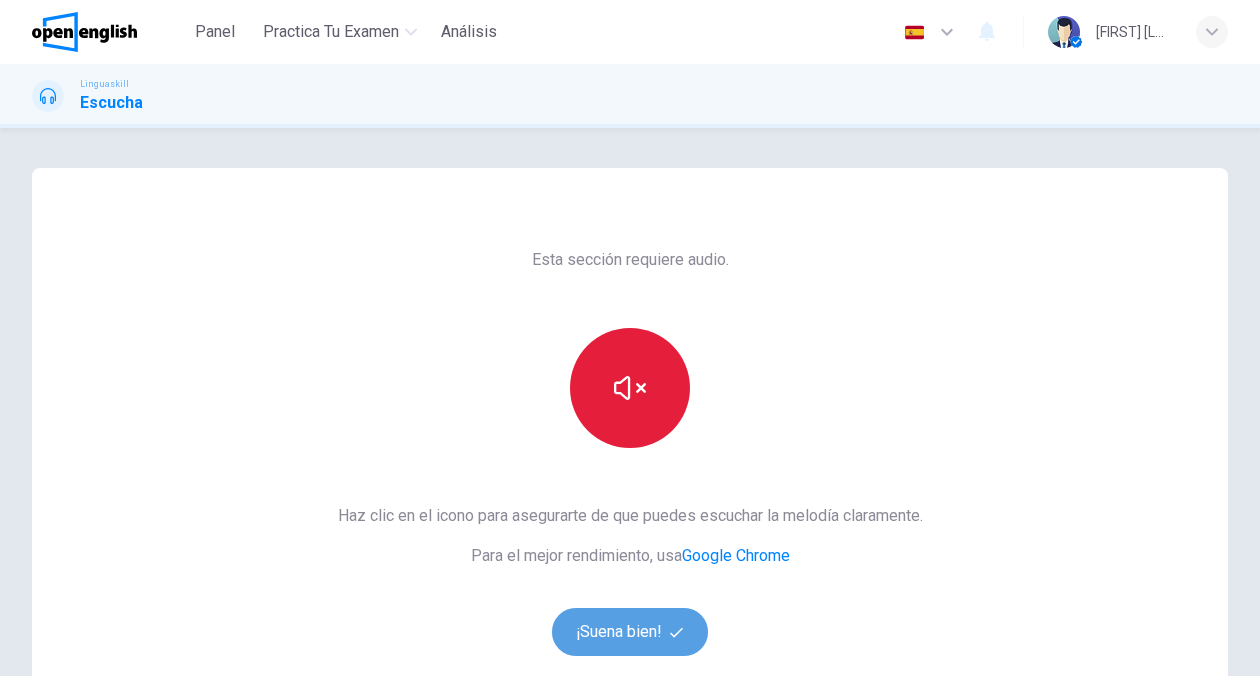 click on "¡Suena bien!" at bounding box center (630, 632) 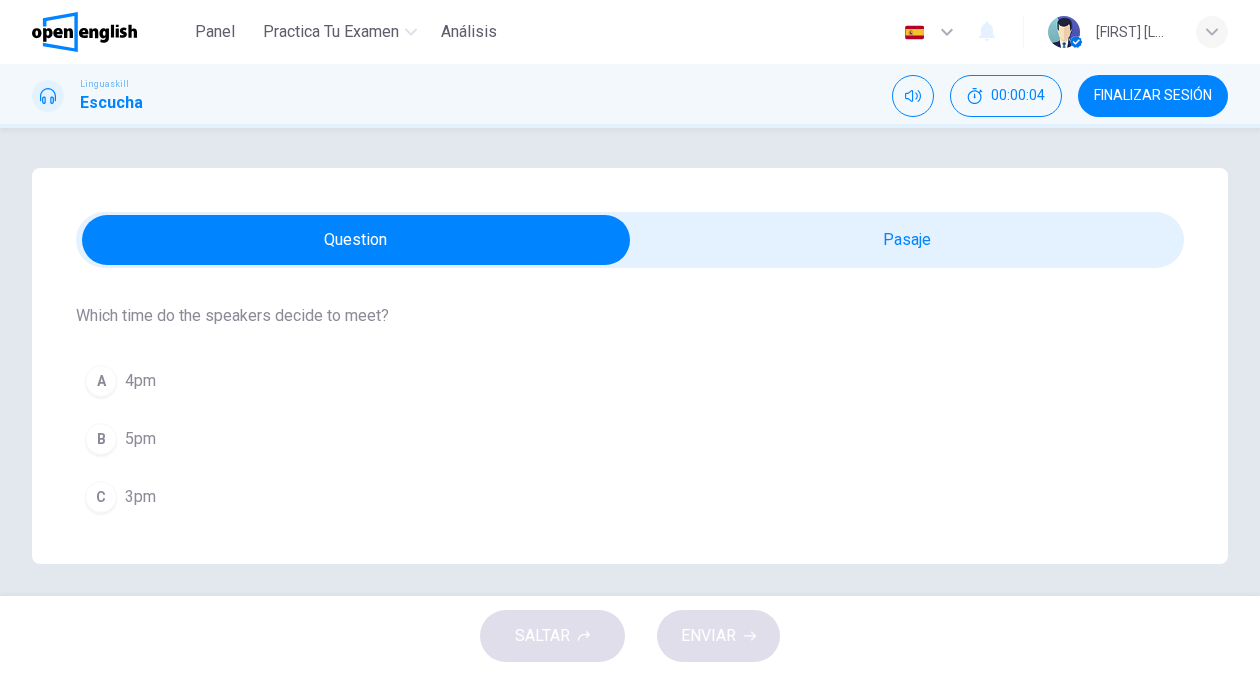 scroll, scrollTop: 212, scrollLeft: 0, axis: vertical 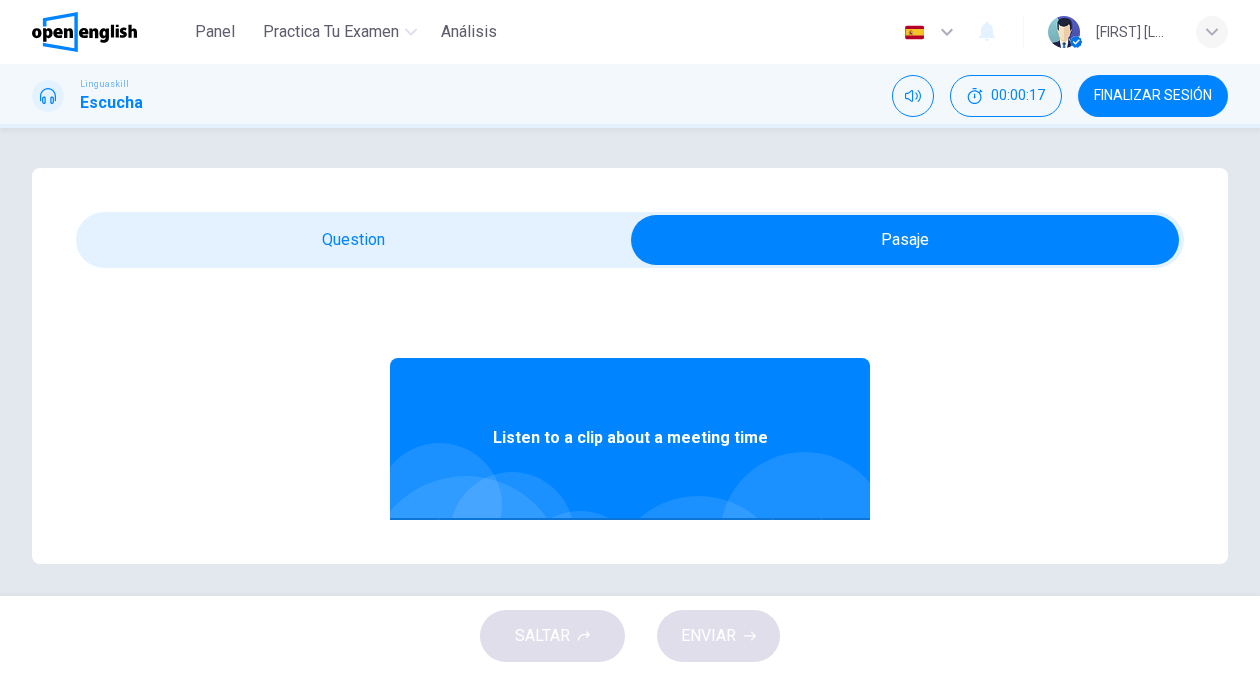 click on "Listen to a clip about a meeting time" at bounding box center [630, 438] 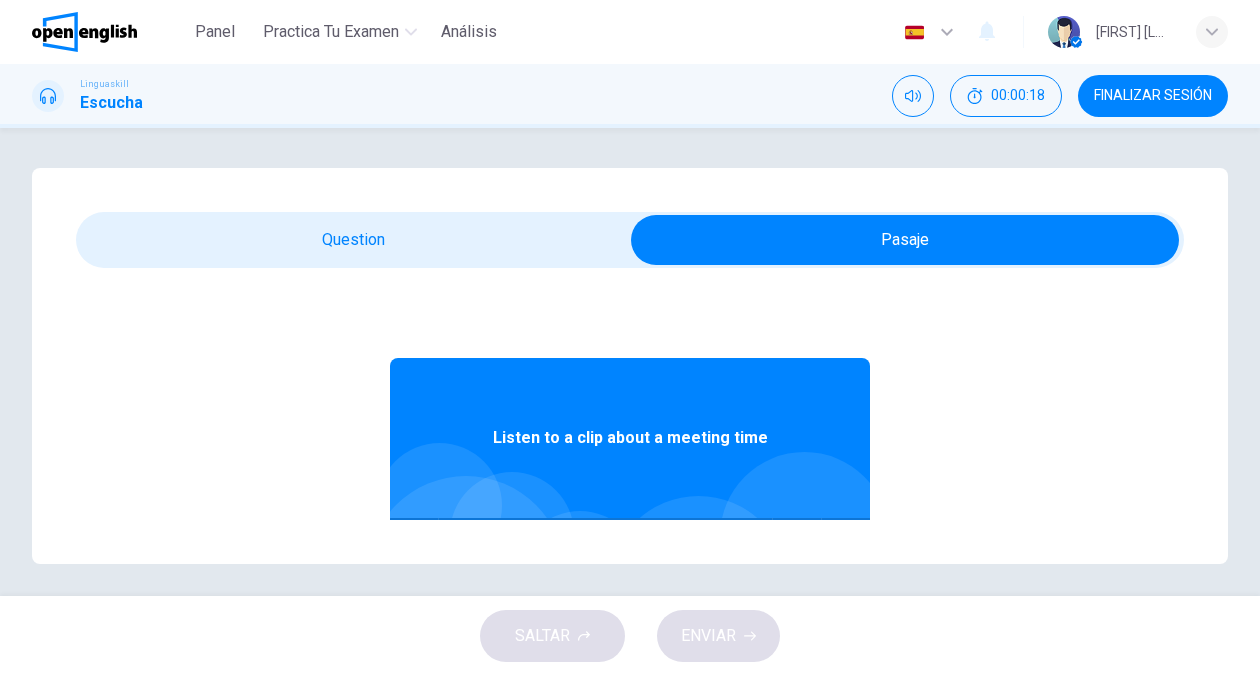 click on "Listen to a clip about a meeting time" at bounding box center [630, 438] 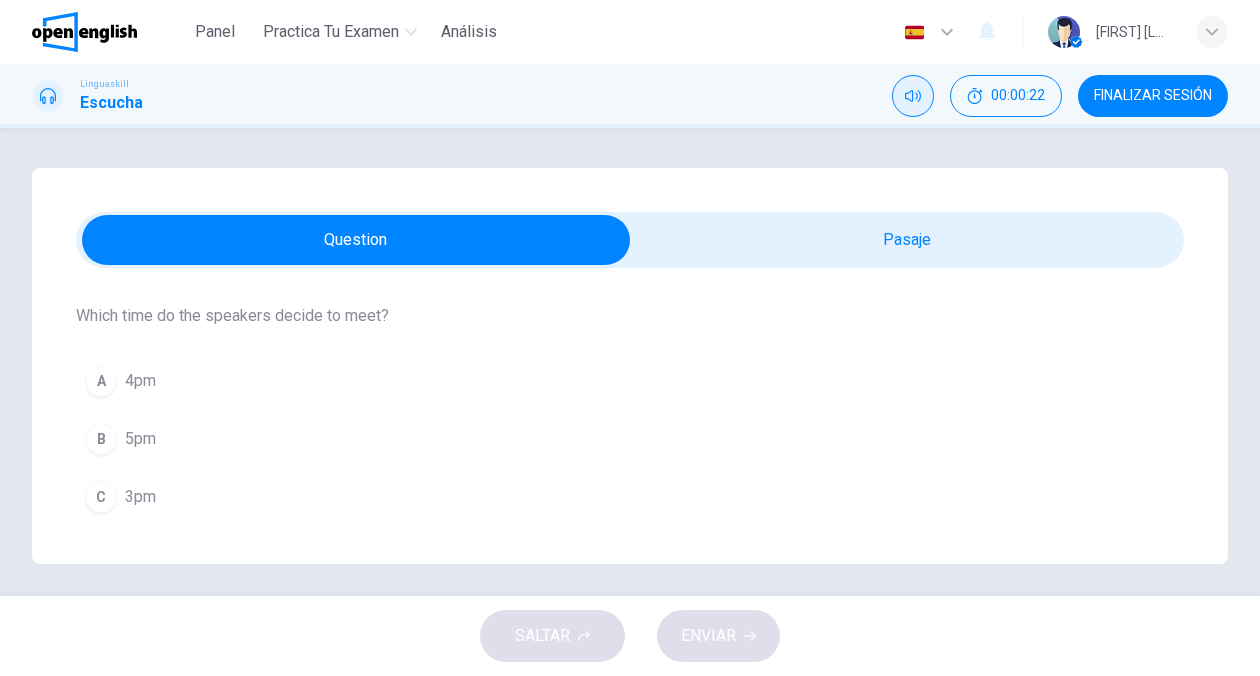 click at bounding box center (913, 96) 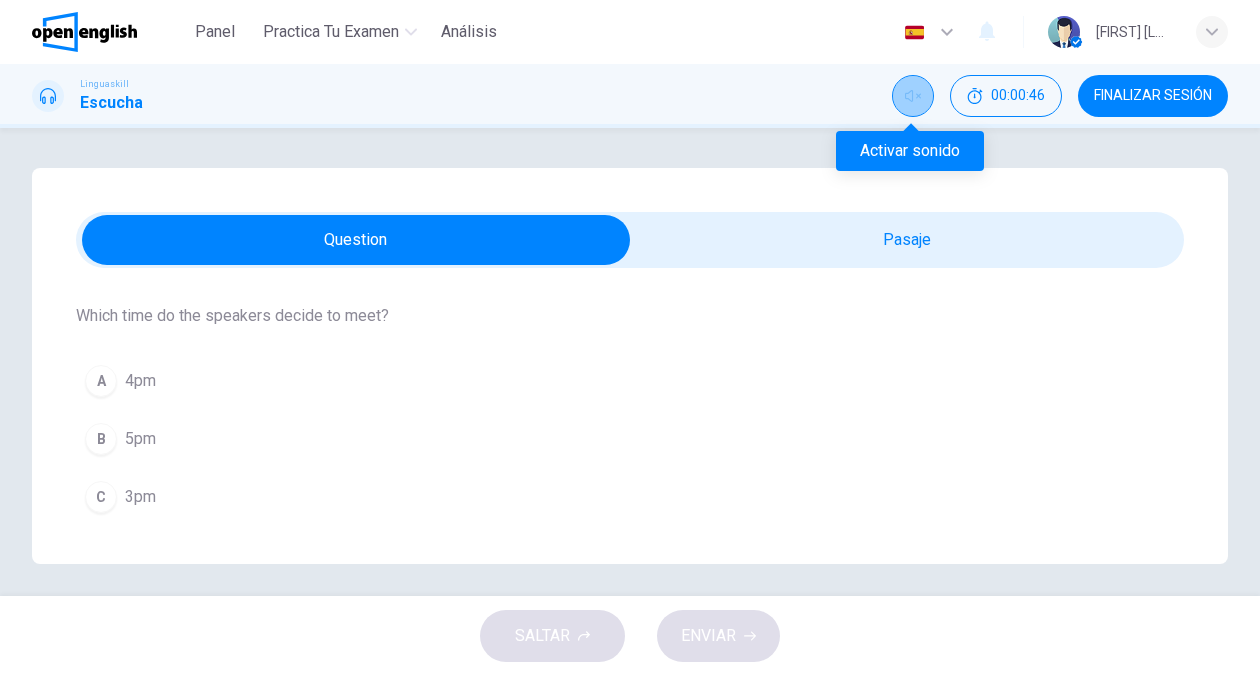 click at bounding box center (913, 96) 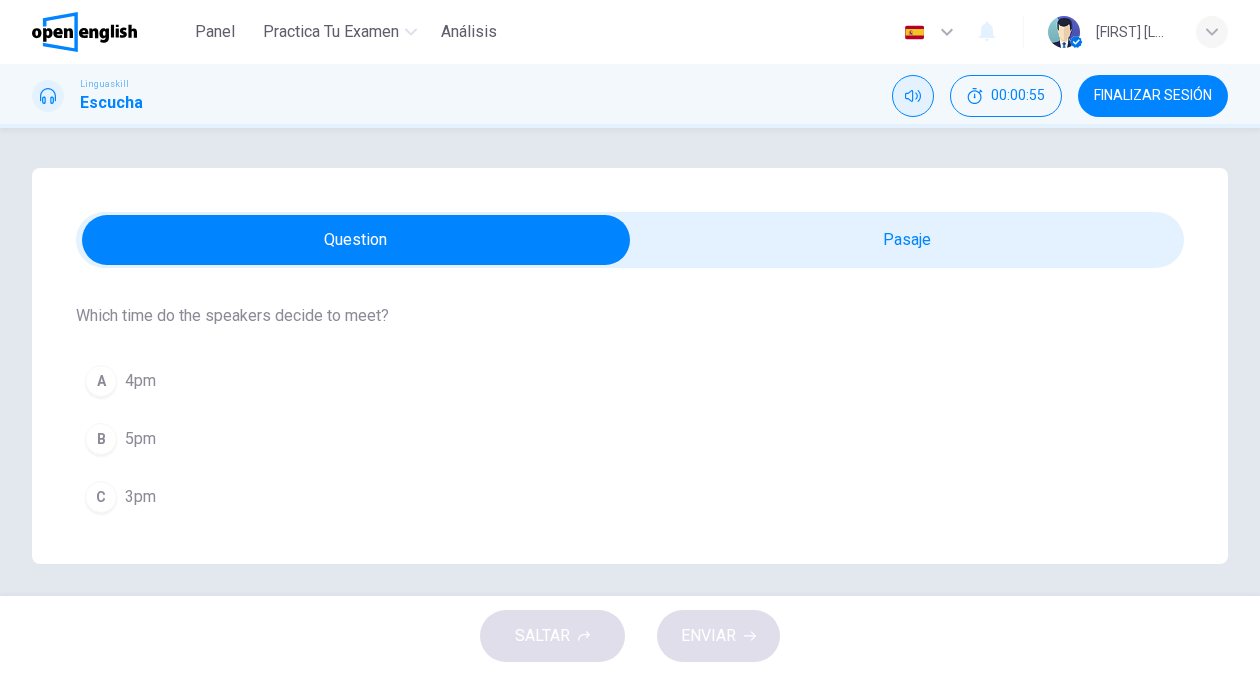 scroll, scrollTop: 0, scrollLeft: 0, axis: both 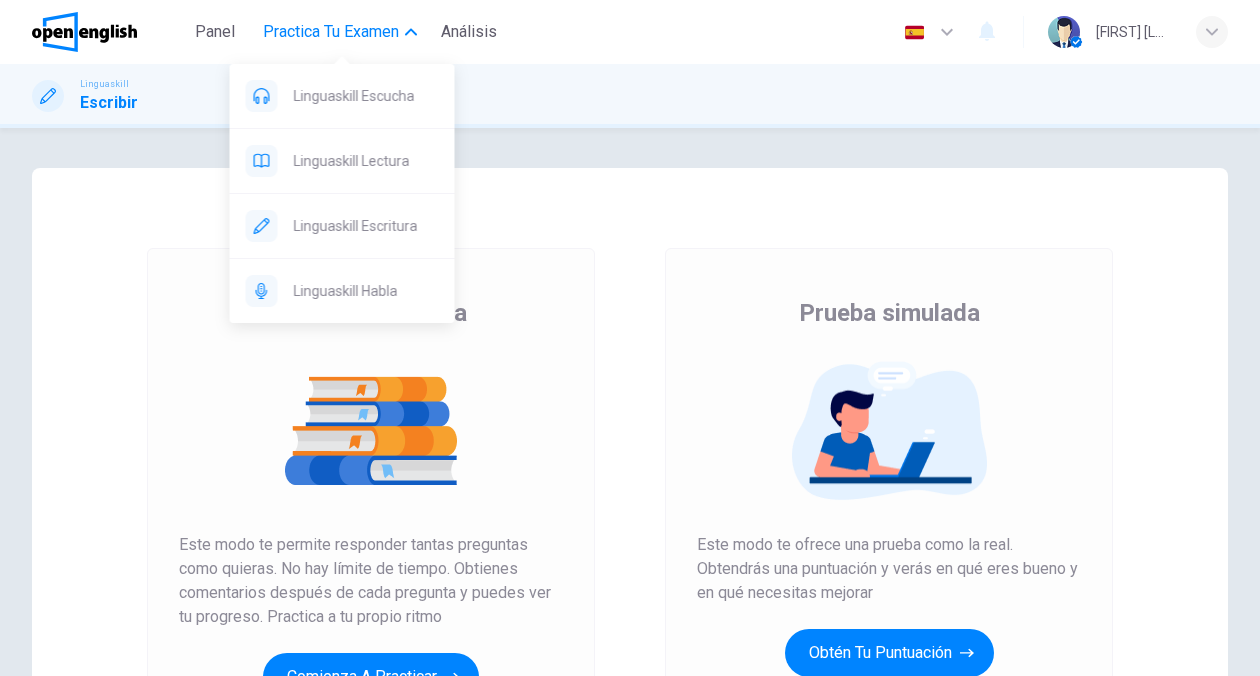 click on "Practica tu examen" at bounding box center [331, 32] 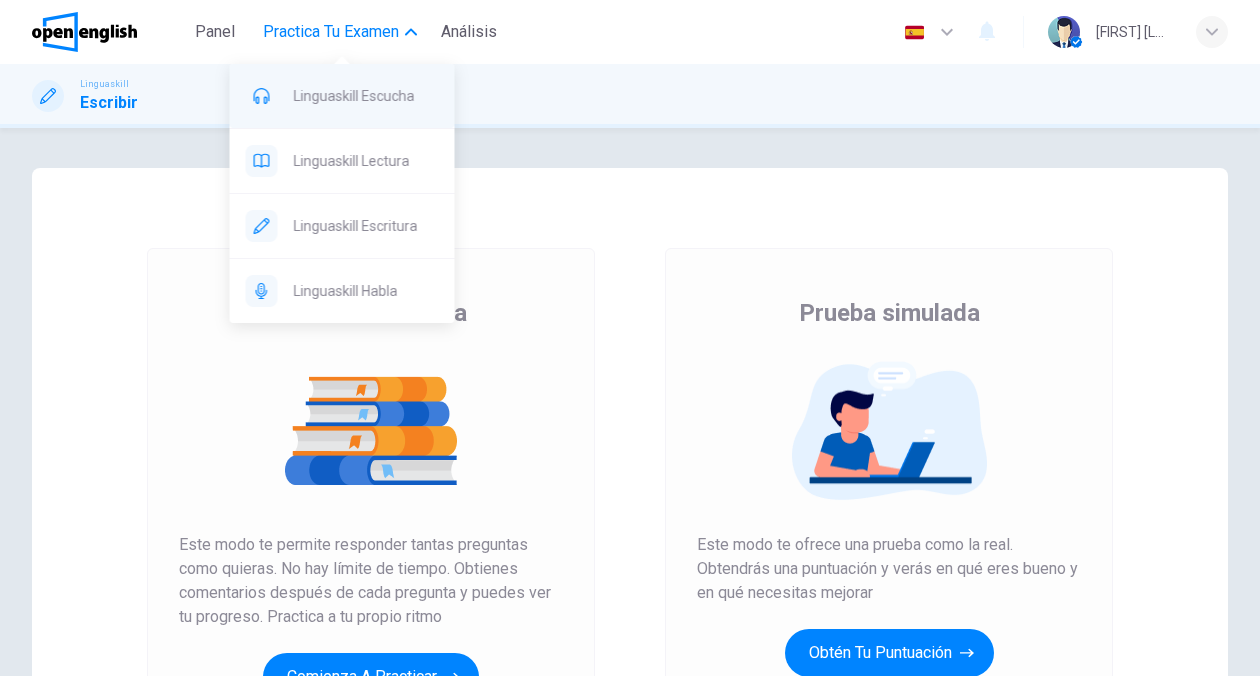 click on "Linguaskill Escucha" at bounding box center [342, 96] 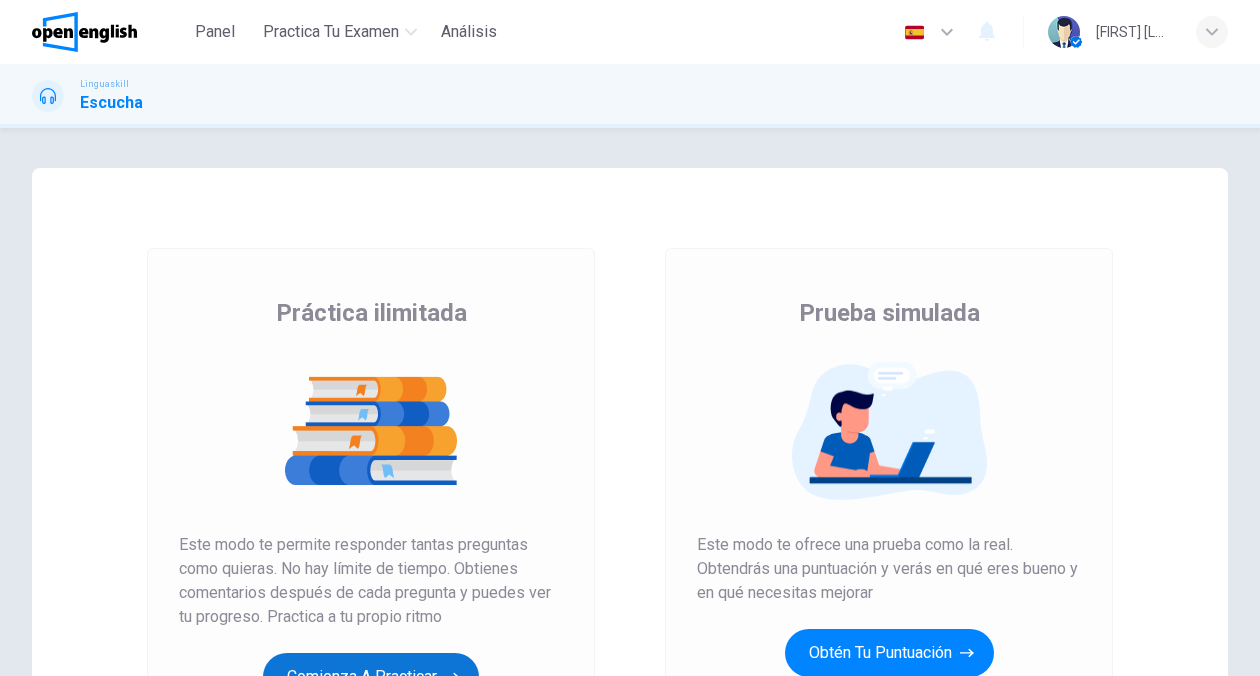 click on "Comienza a practicar" at bounding box center (371, 677) 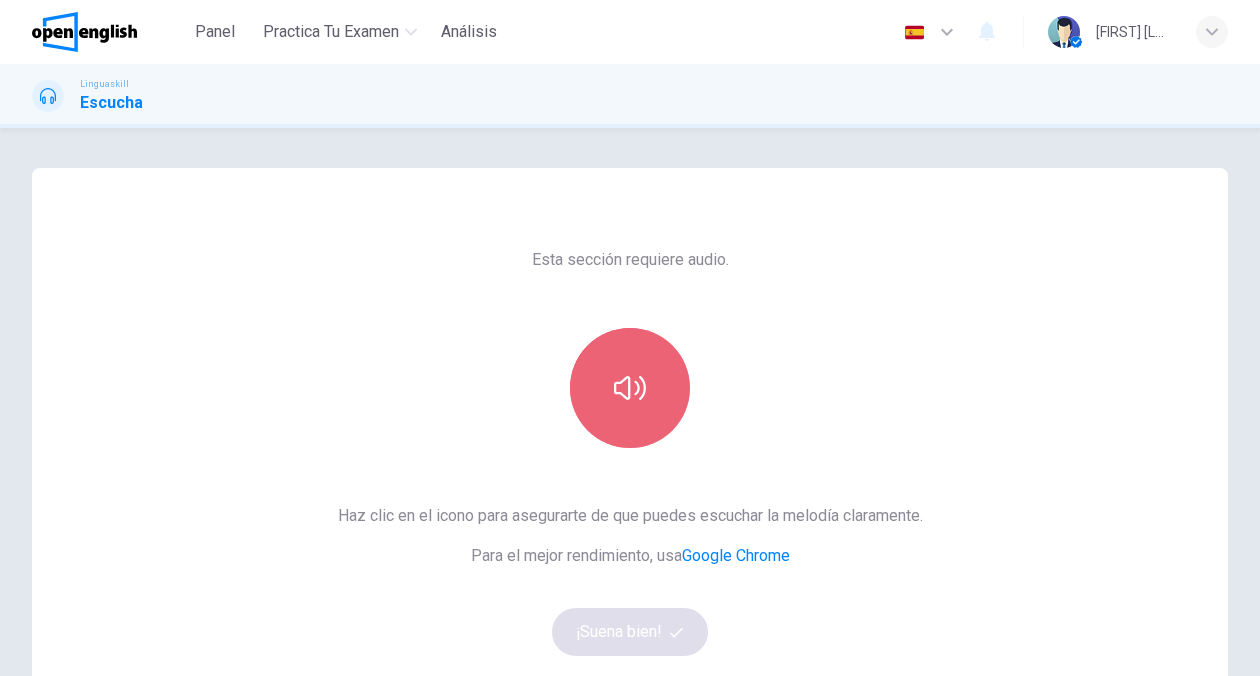 click at bounding box center (630, 388) 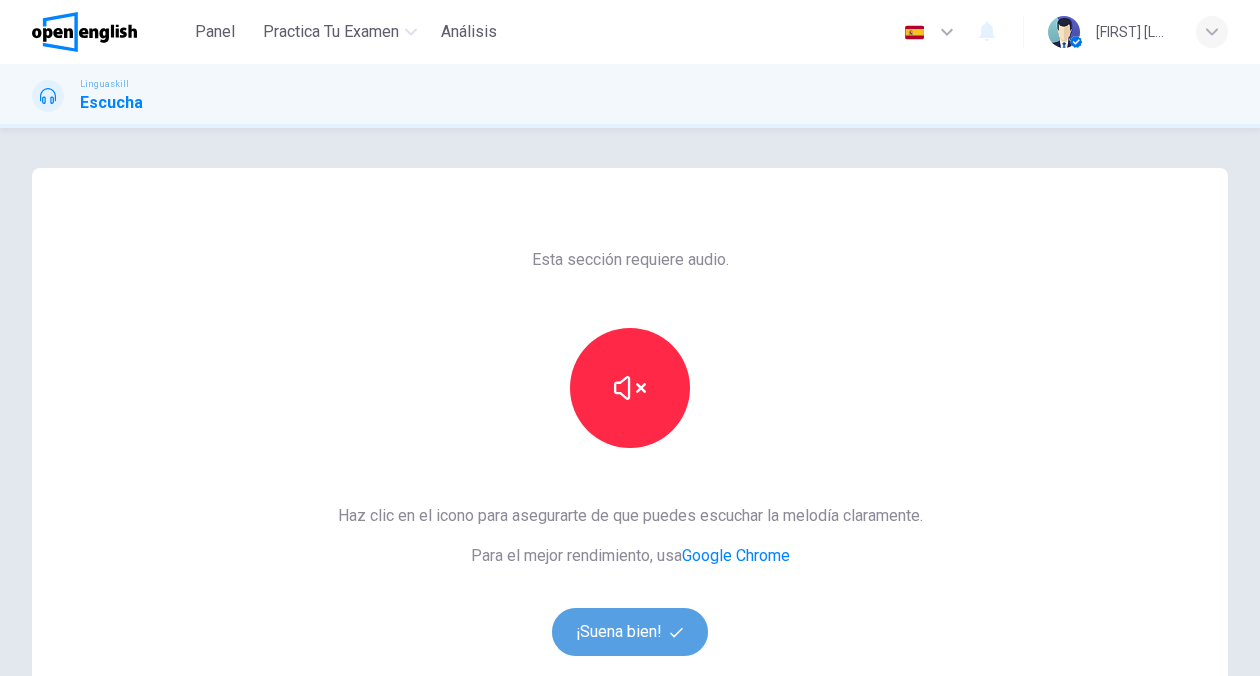 click on "¡Suena bien!" at bounding box center (630, 632) 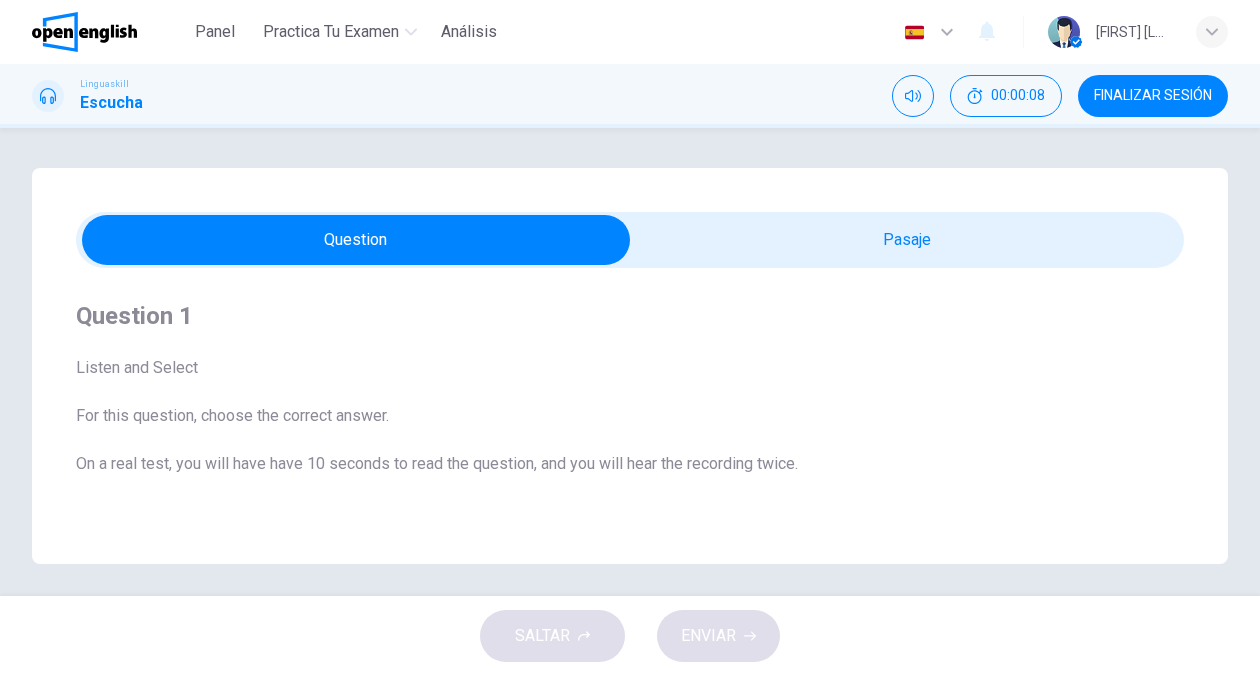scroll, scrollTop: -1, scrollLeft: 0, axis: vertical 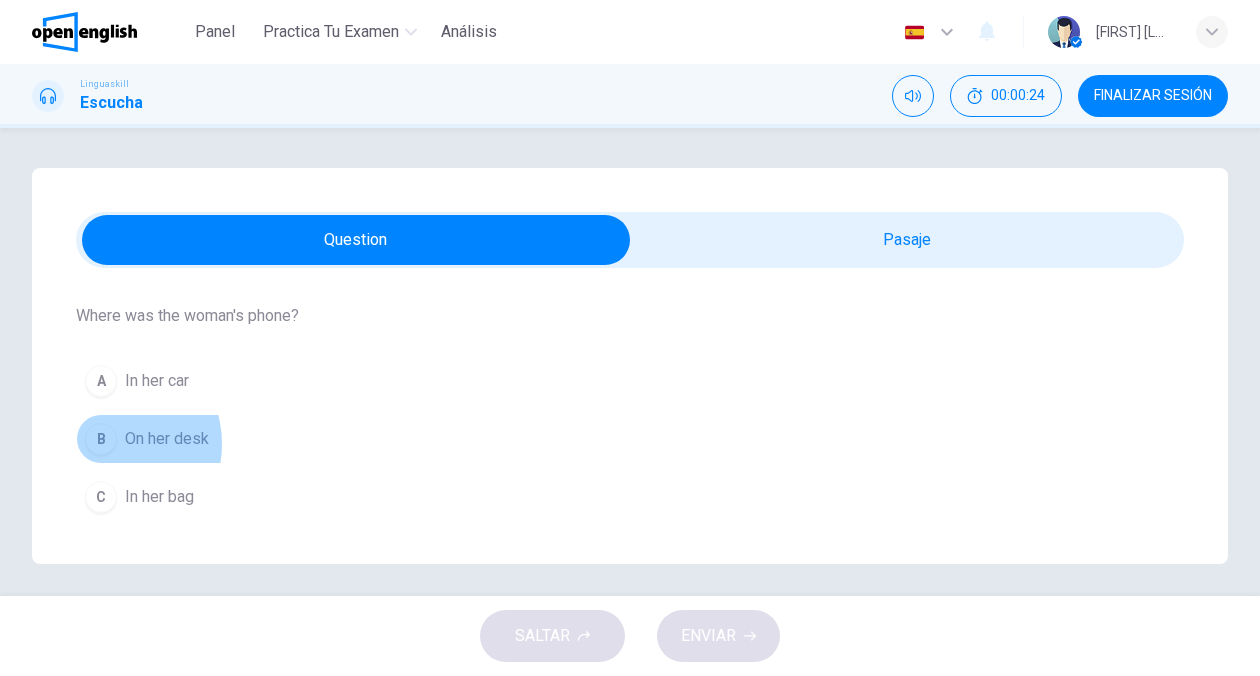 click on "B" at bounding box center (101, 381) 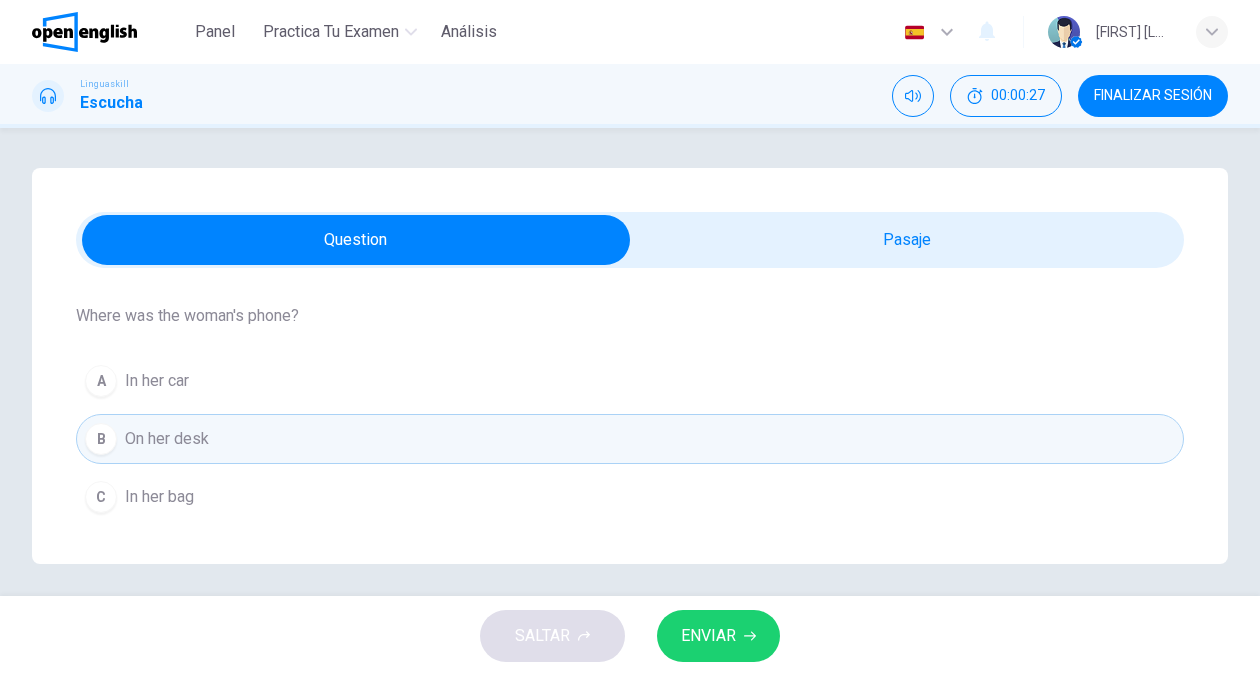 click on "ENVIAR" at bounding box center [708, 636] 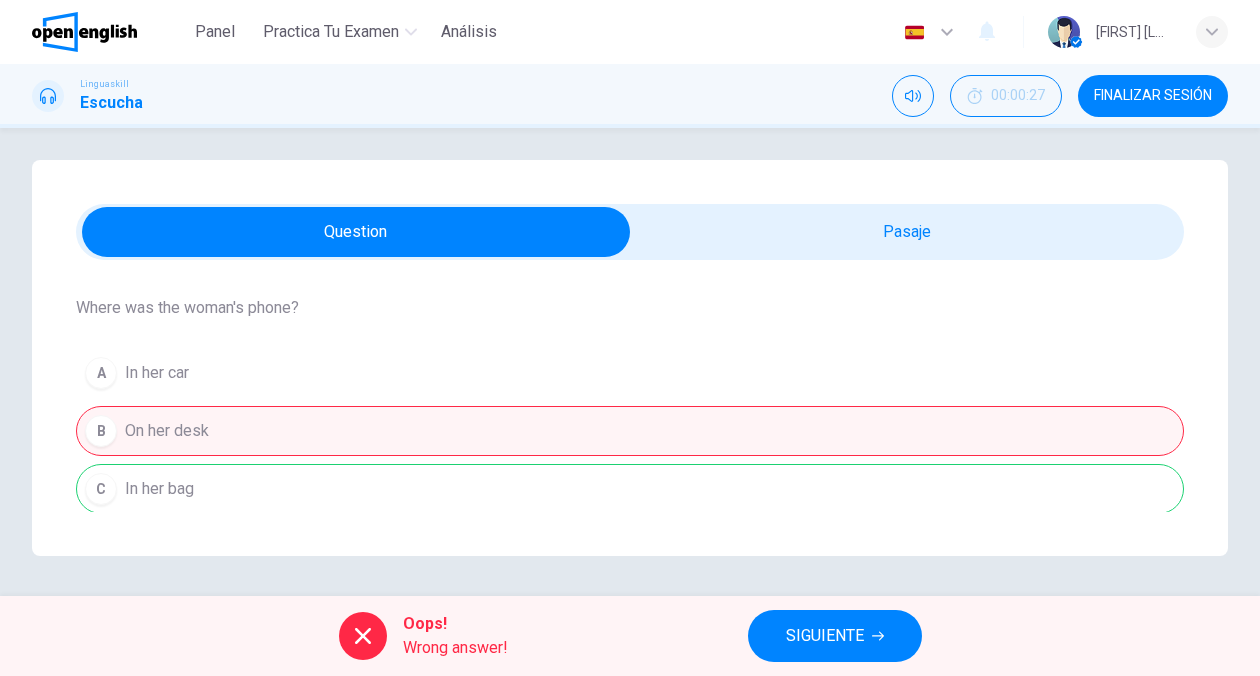 scroll, scrollTop: 8, scrollLeft: 0, axis: vertical 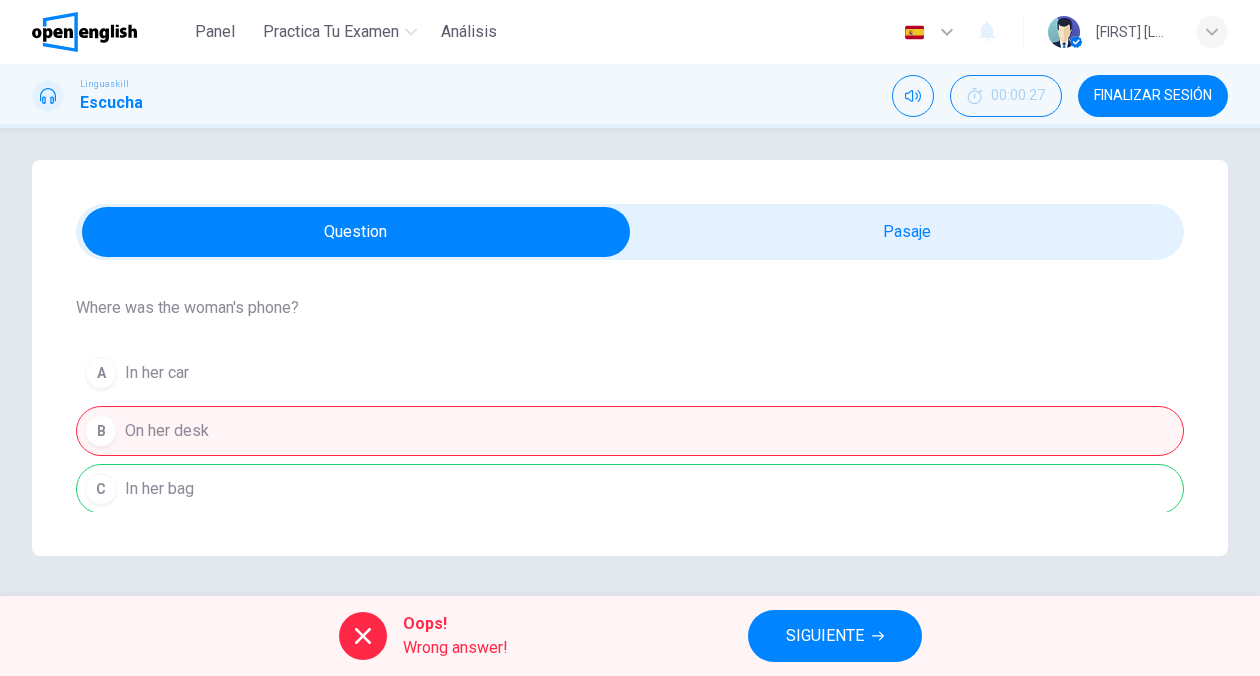 click on "SIGUIENTE" at bounding box center [825, 636] 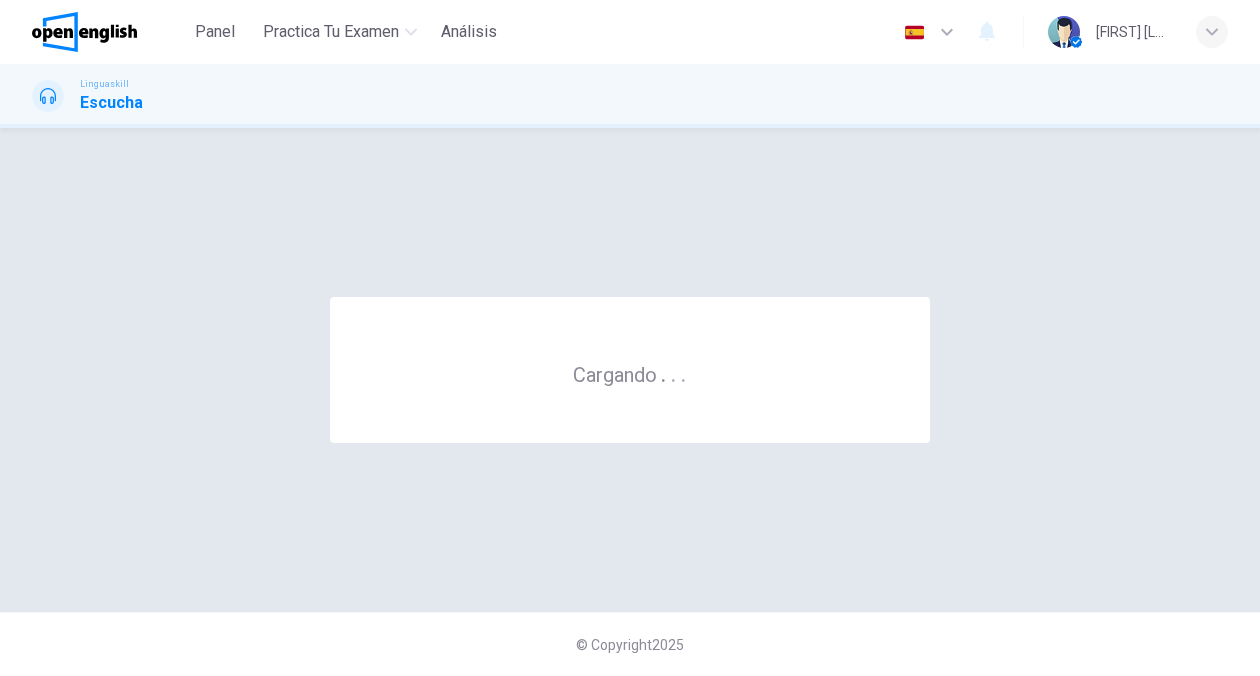 scroll, scrollTop: 0, scrollLeft: 0, axis: both 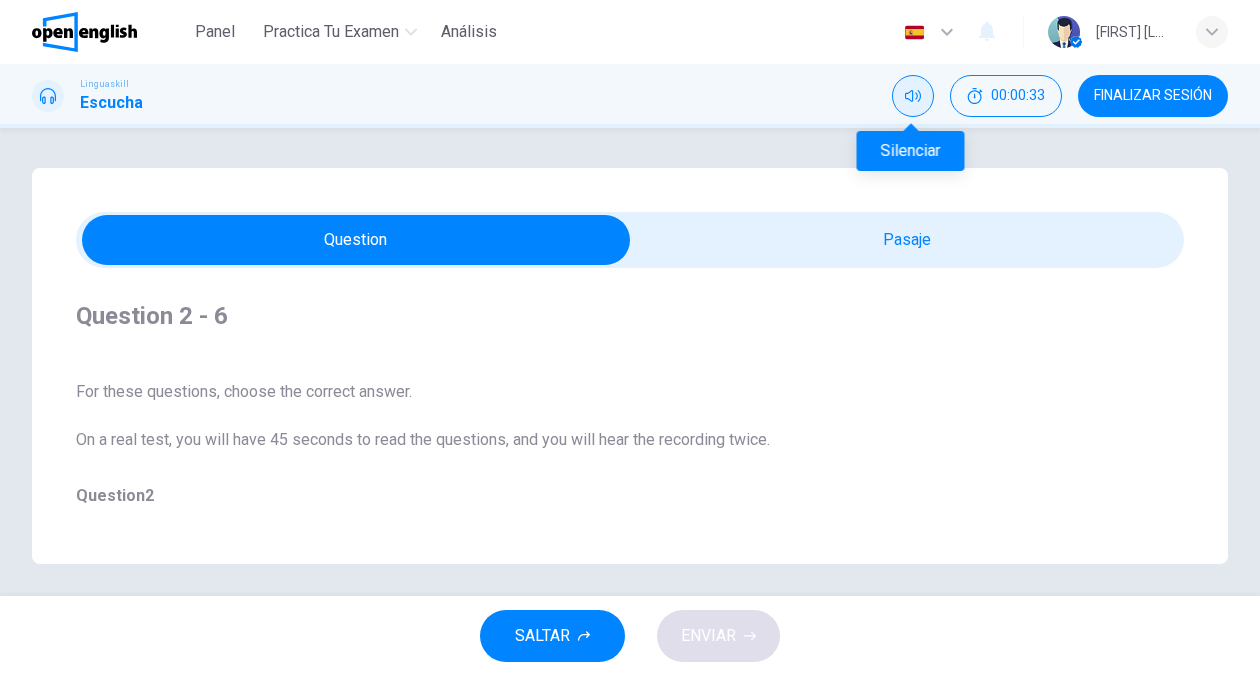 click at bounding box center (913, 96) 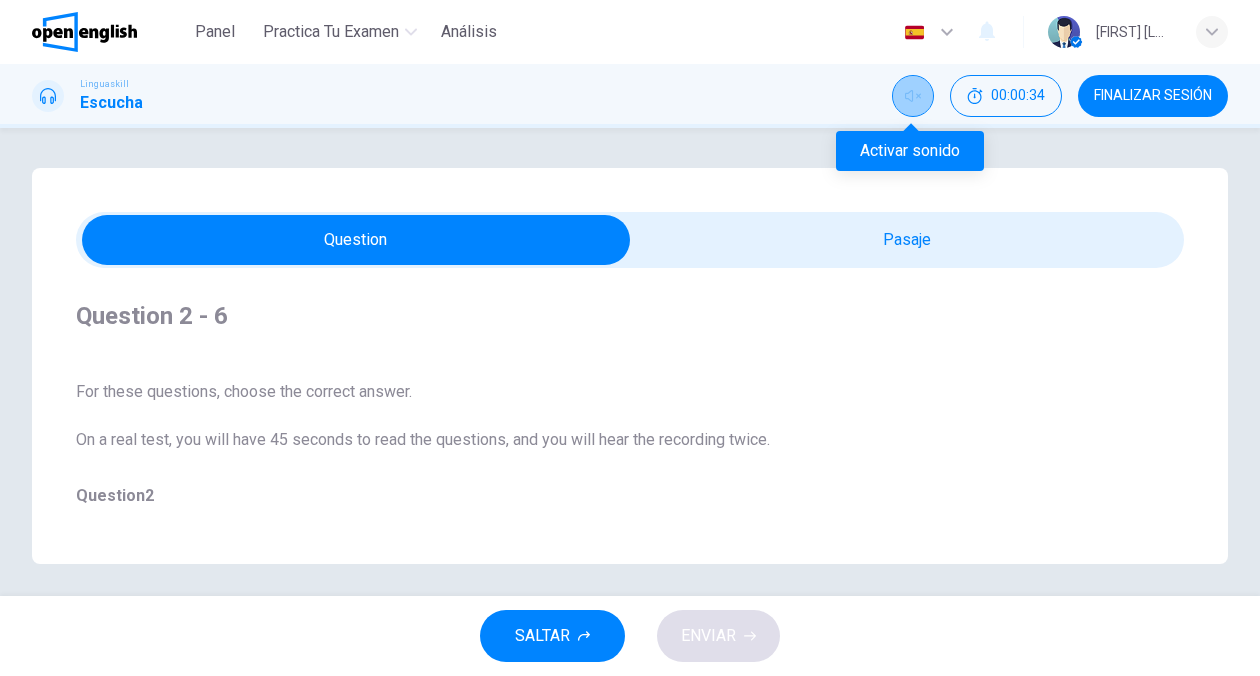 click at bounding box center (913, 96) 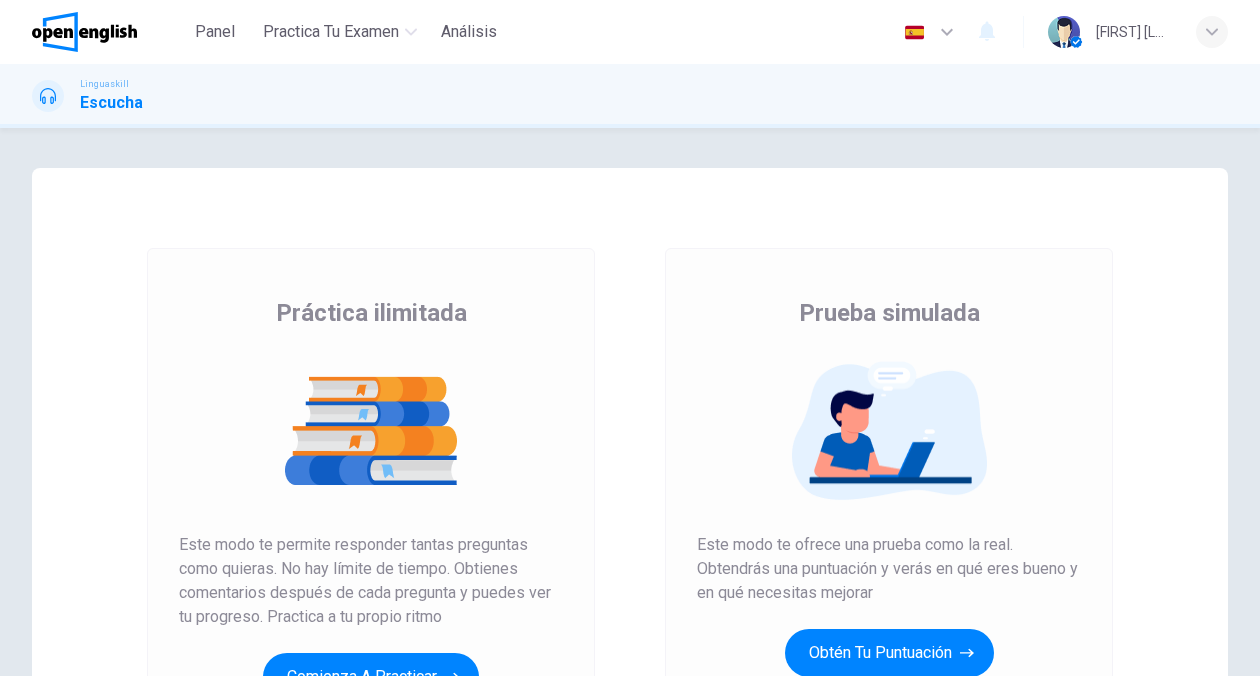 scroll, scrollTop: 0, scrollLeft: 0, axis: both 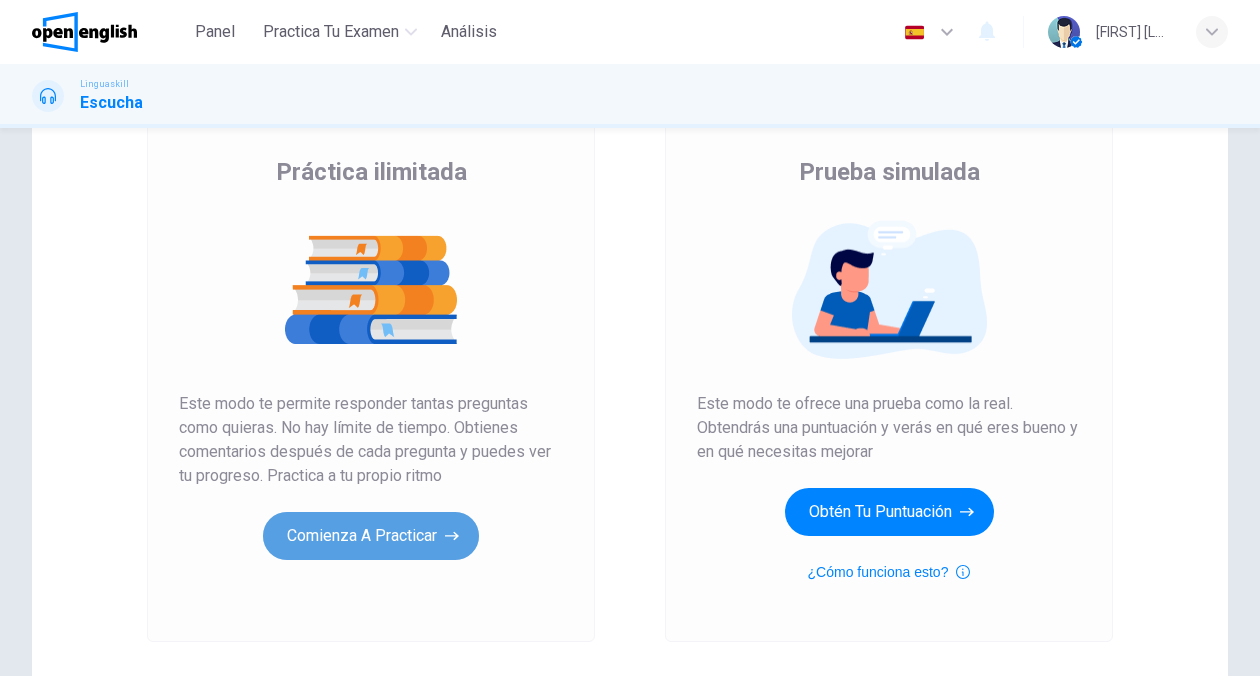 click on "Comienza a practicar" at bounding box center (371, 536) 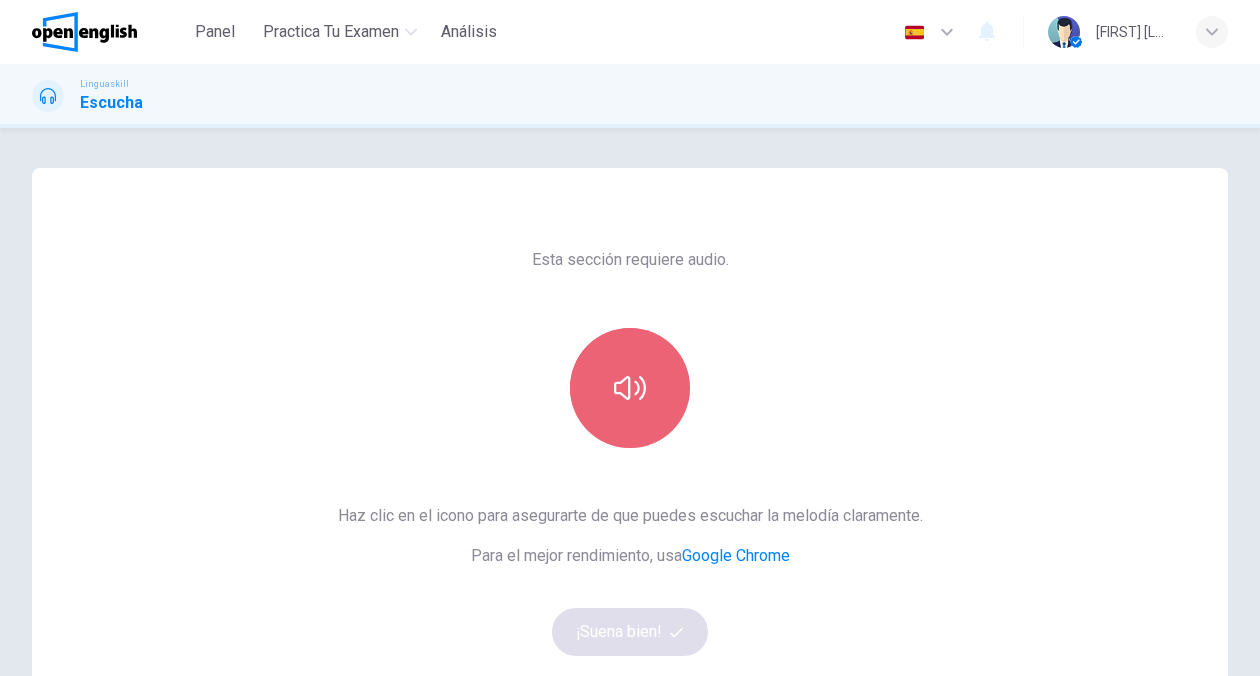 click at bounding box center [630, 388] 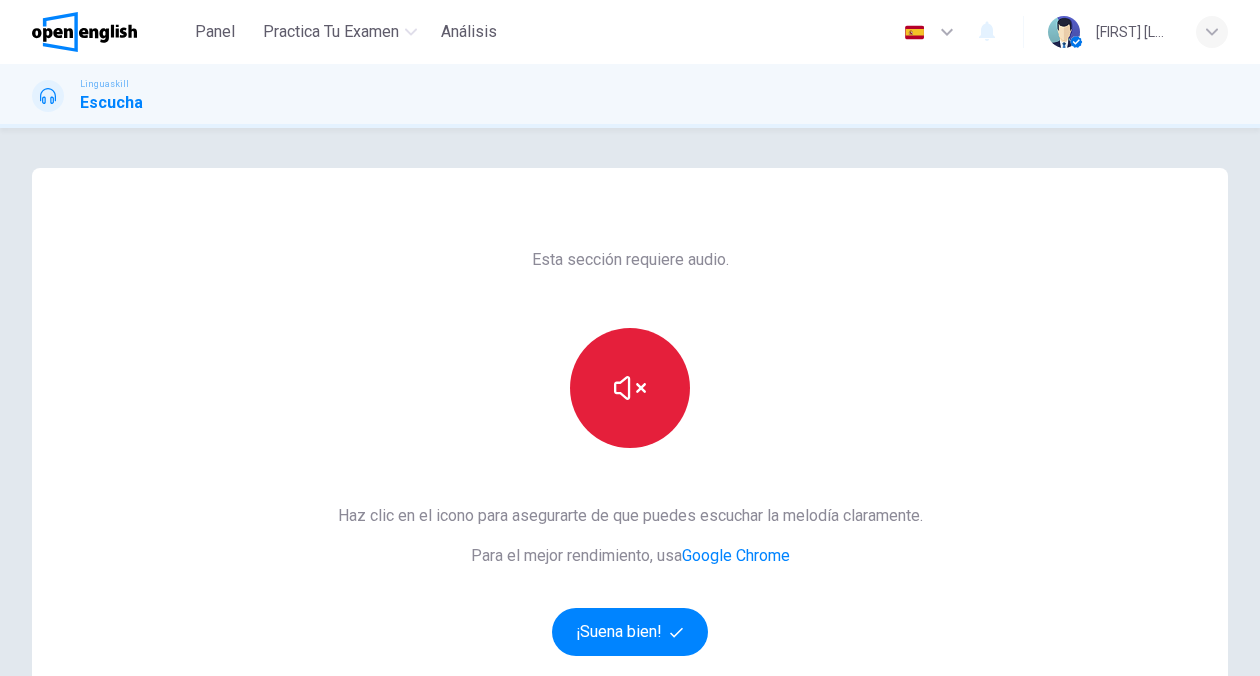 click at bounding box center [630, 388] 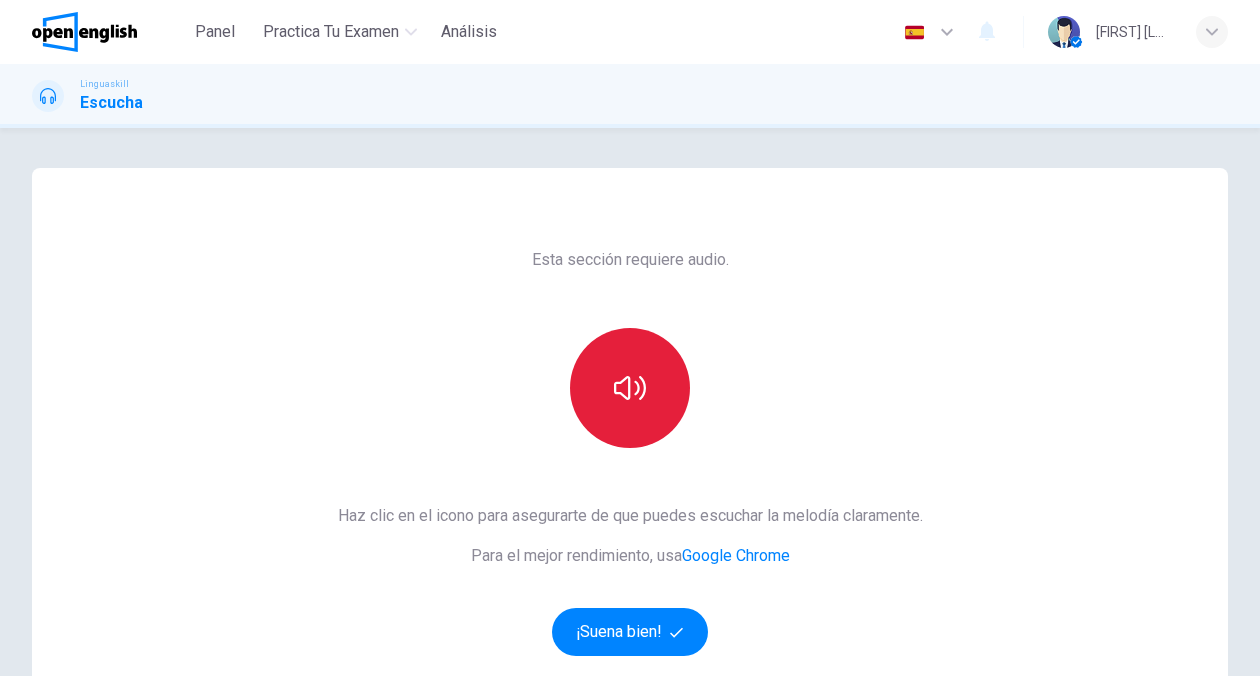 click at bounding box center (630, 388) 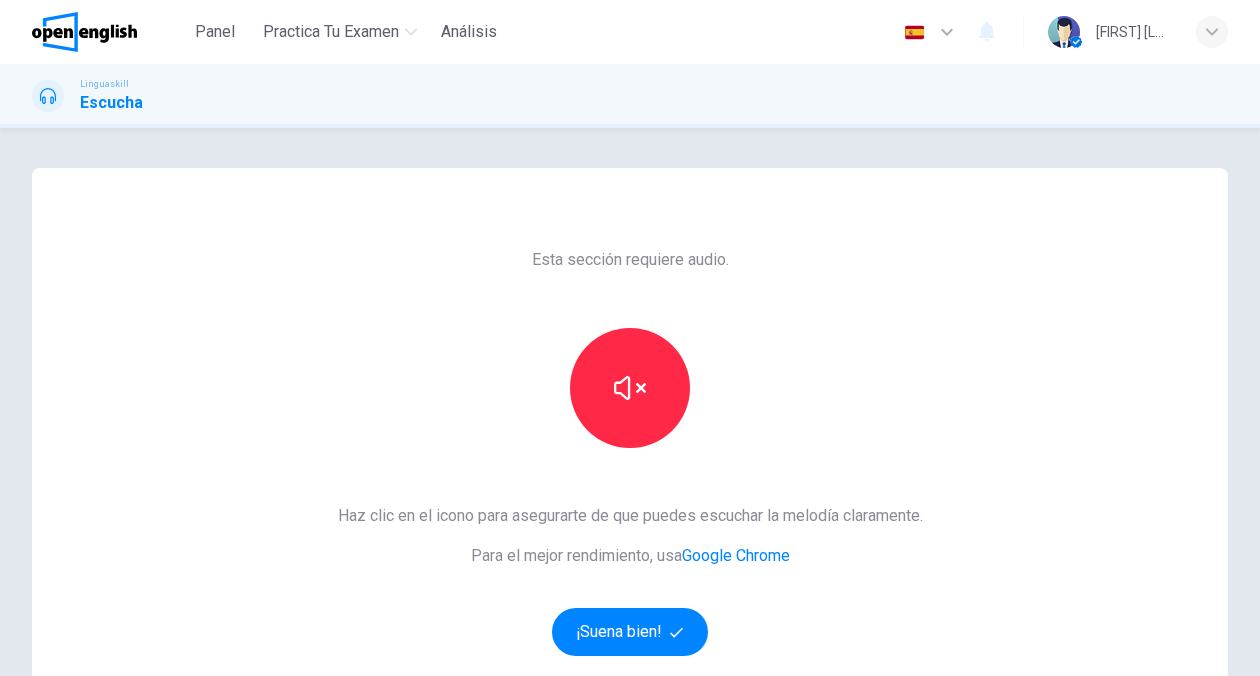 click at bounding box center [630, 388] 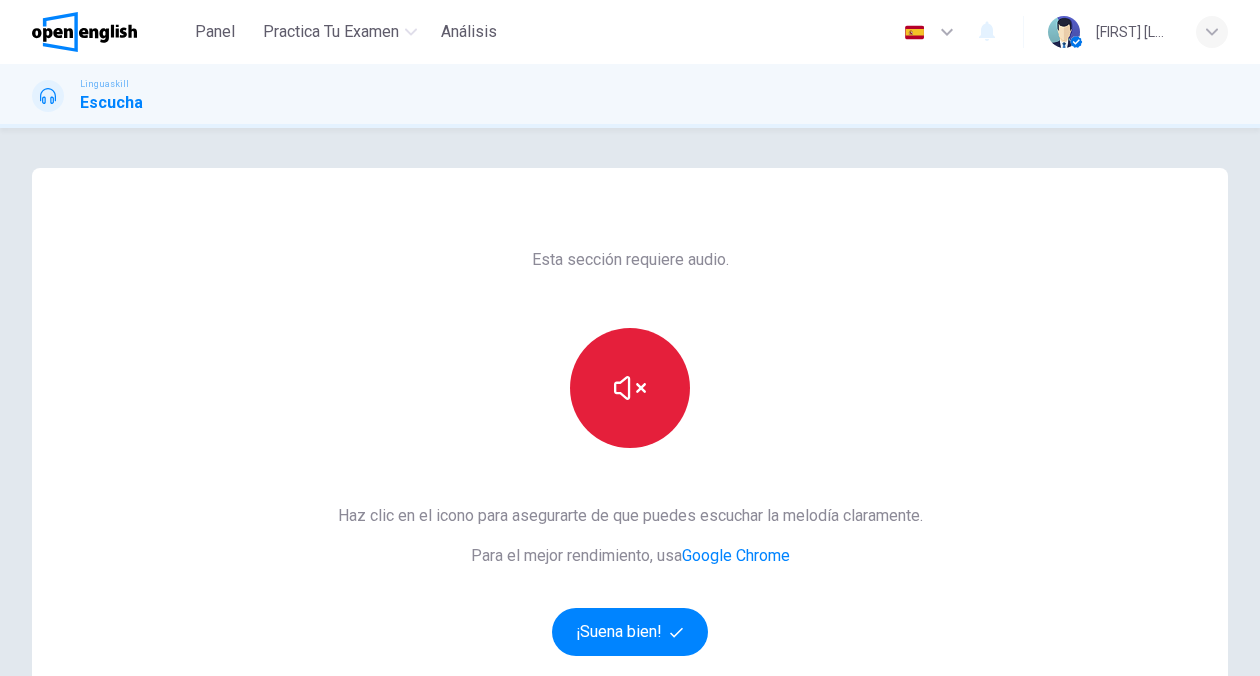 click at bounding box center [630, 388] 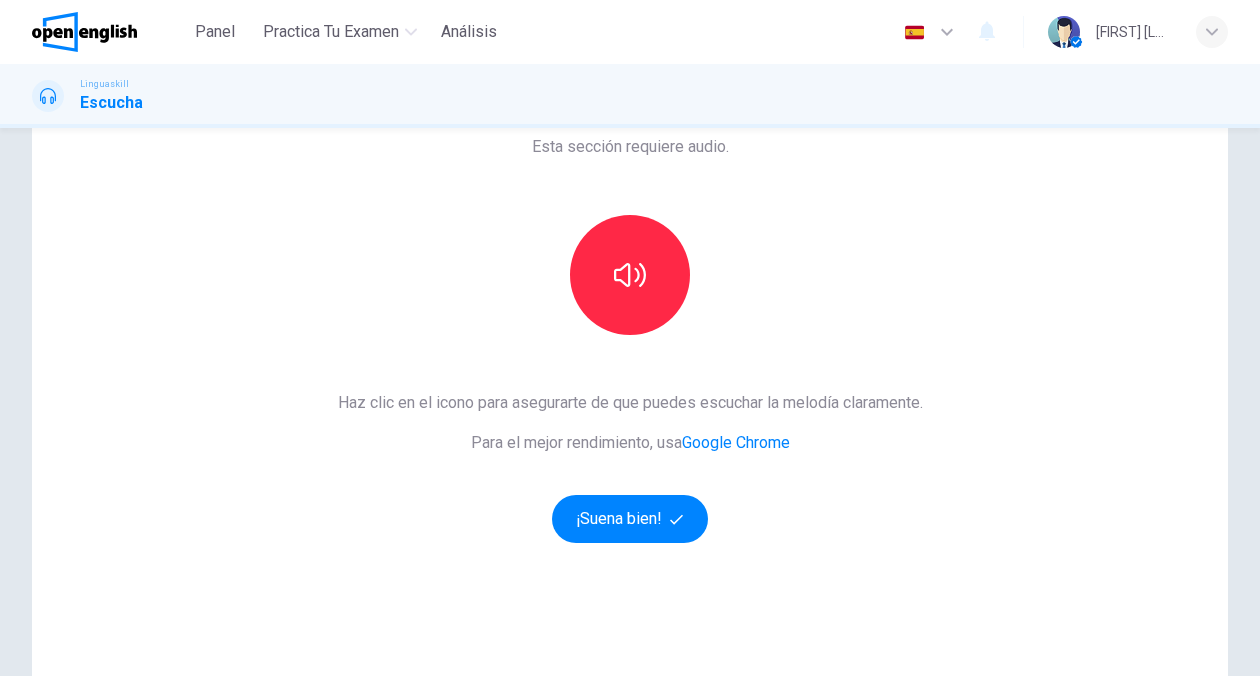 scroll, scrollTop: 86, scrollLeft: 0, axis: vertical 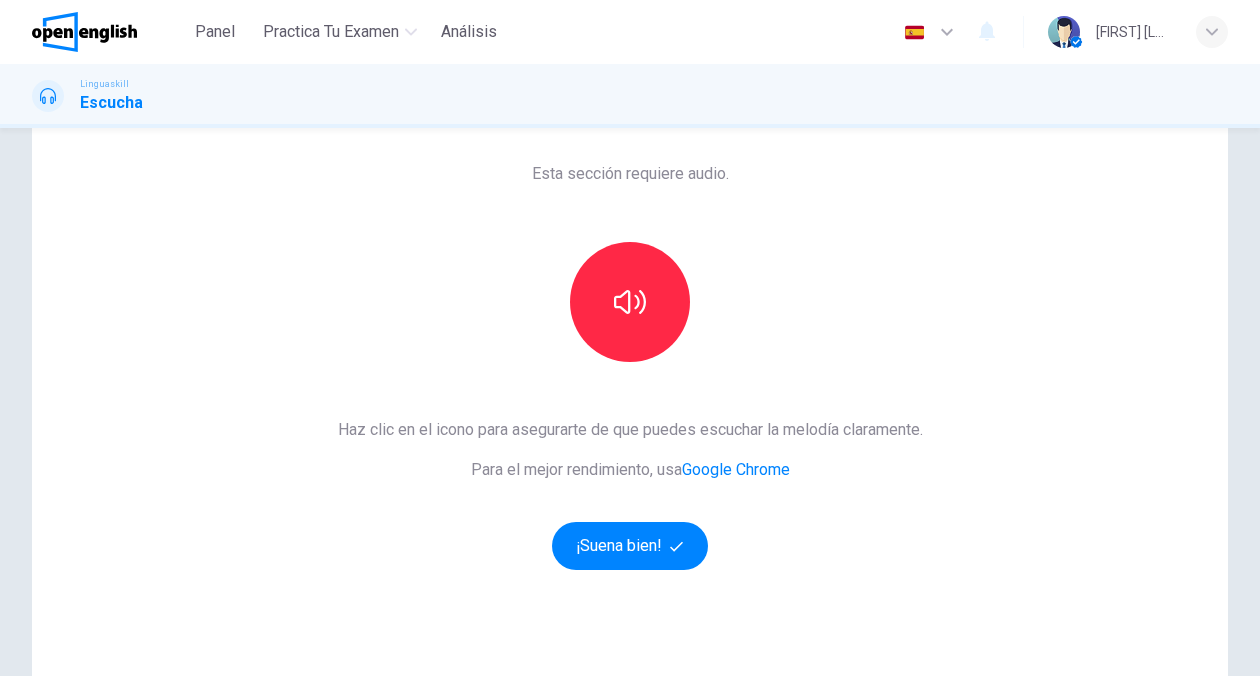click on "Google Chrome" at bounding box center [736, 469] 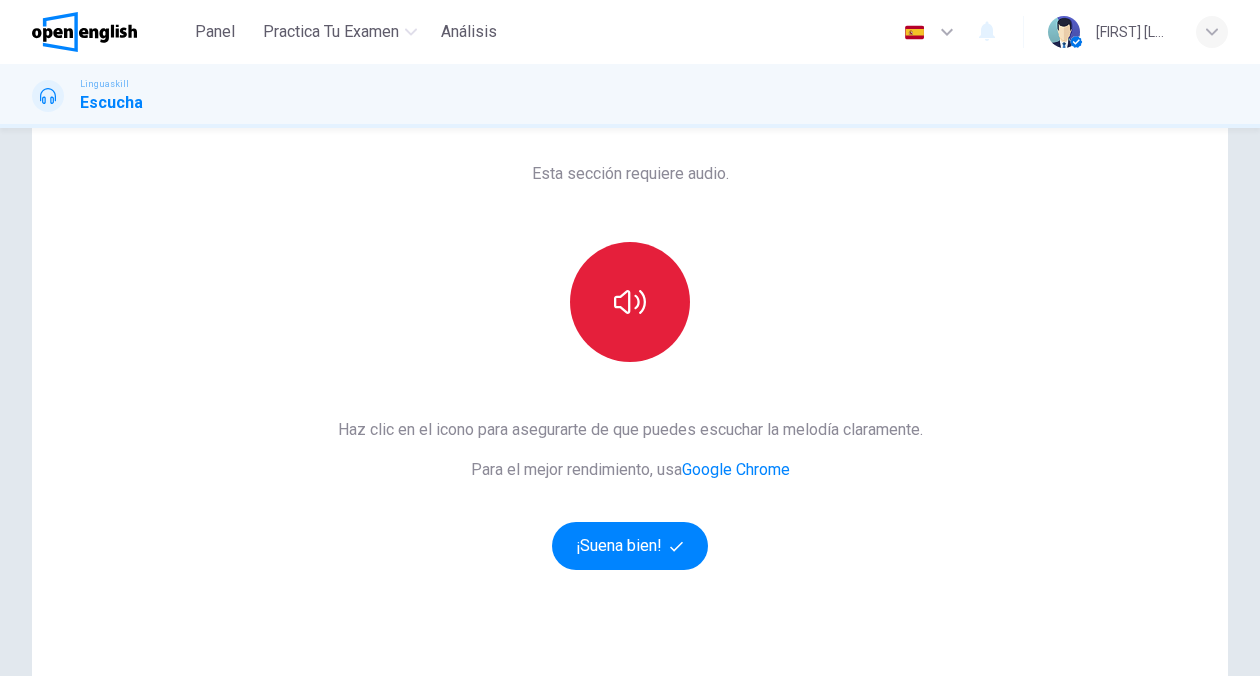 click at bounding box center [630, 302] 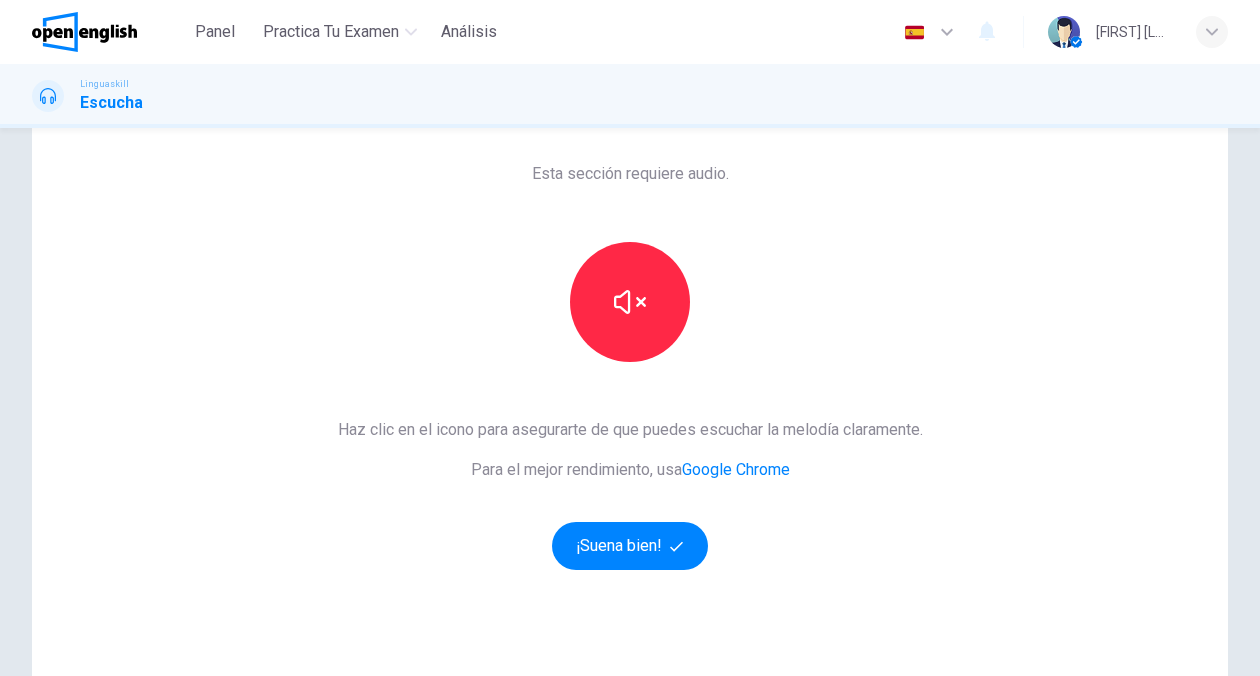 click on "Esta sección requiere audio. Haz clic en el icono para asegurarte de que puedes escuchar la melodía claramente. Para el mejor rendimiento, usa  Google Chrome ¡Suena bien!" at bounding box center (630, 429) 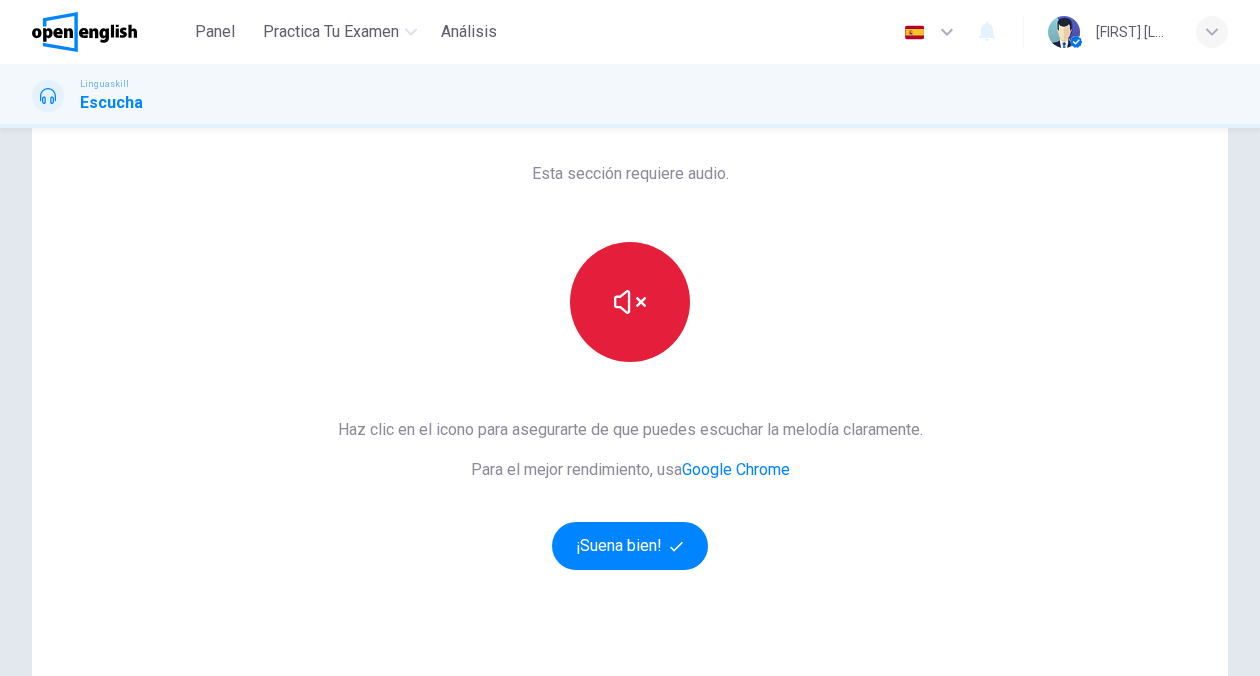 click at bounding box center (630, 302) 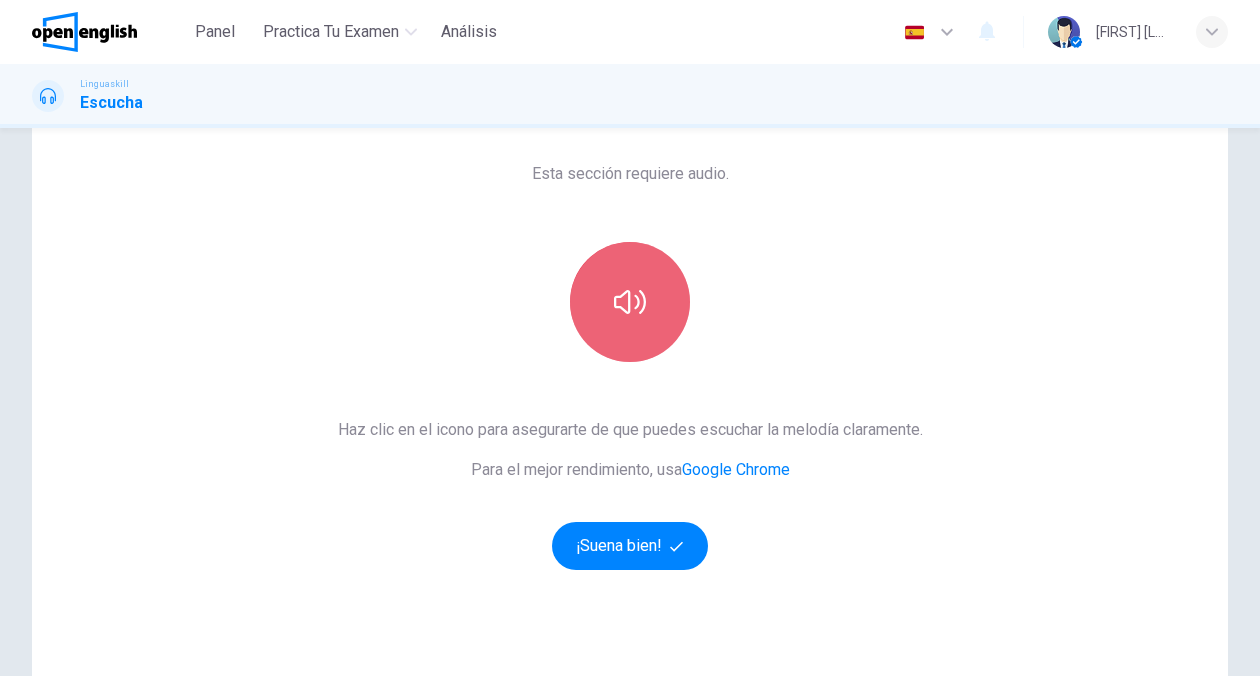 click at bounding box center (630, 302) 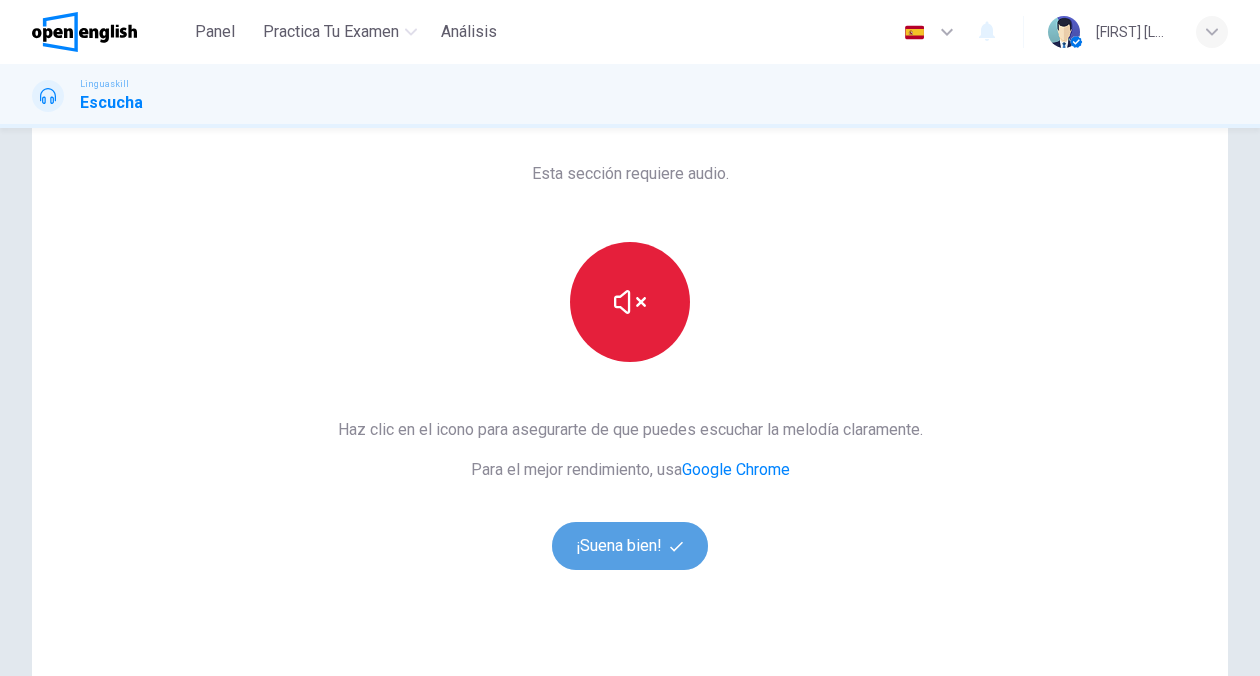 click on "¡Suena bien!" at bounding box center (630, 546) 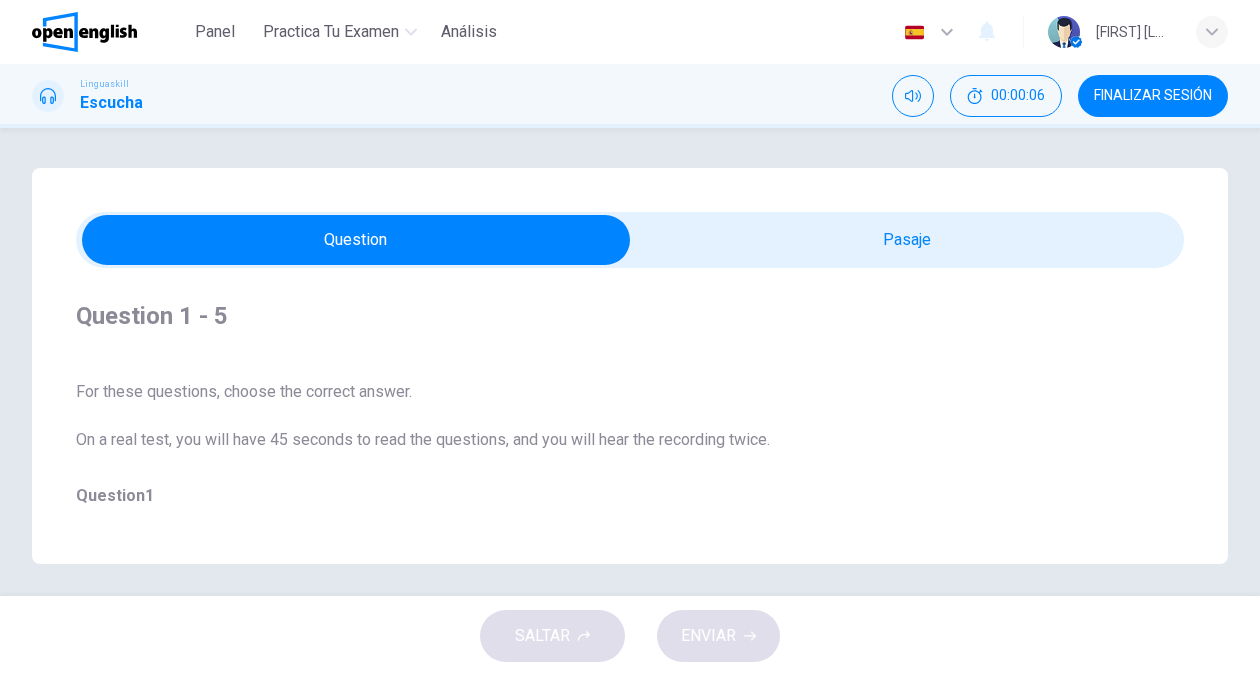 scroll, scrollTop: 0, scrollLeft: 0, axis: both 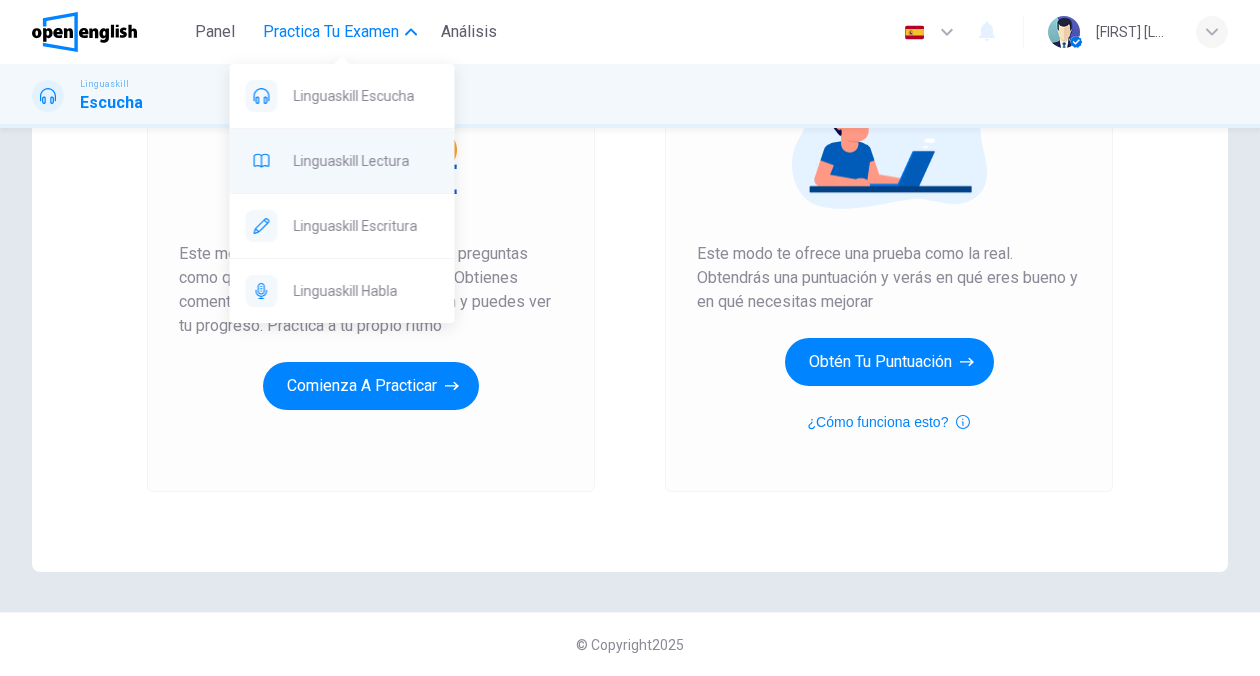 click on "Linguaskill Lectura" at bounding box center [366, 96] 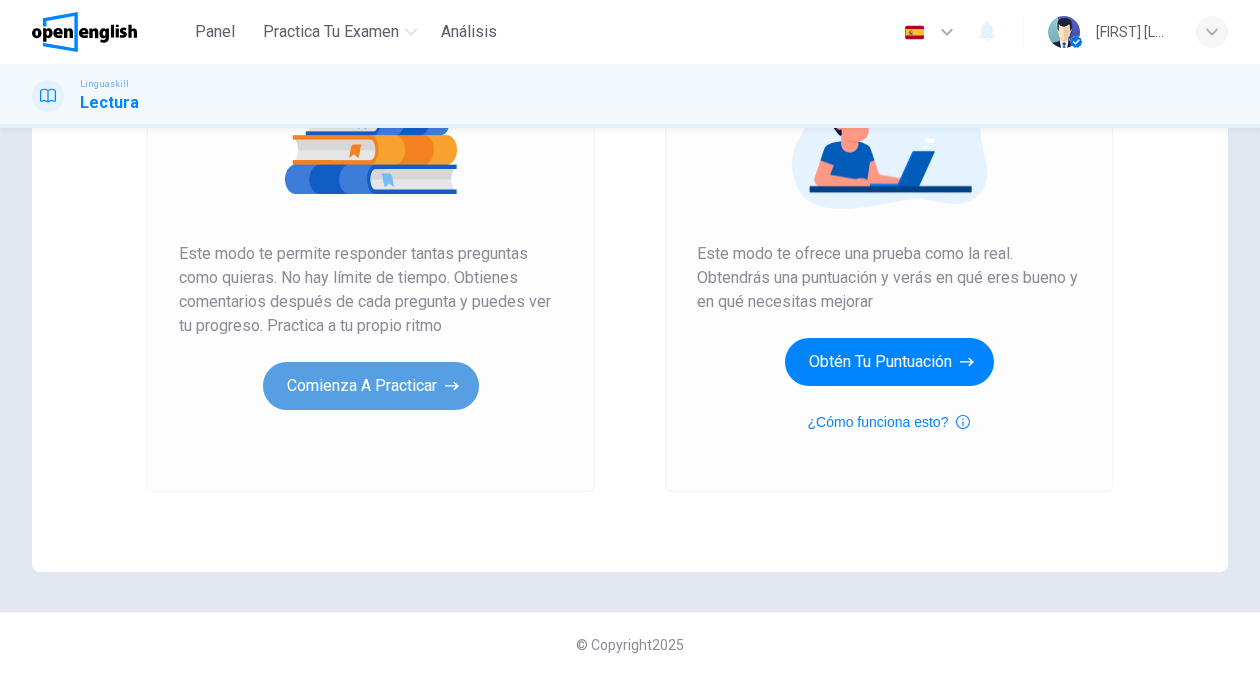 click on "Comienza a practicar" at bounding box center [371, 386] 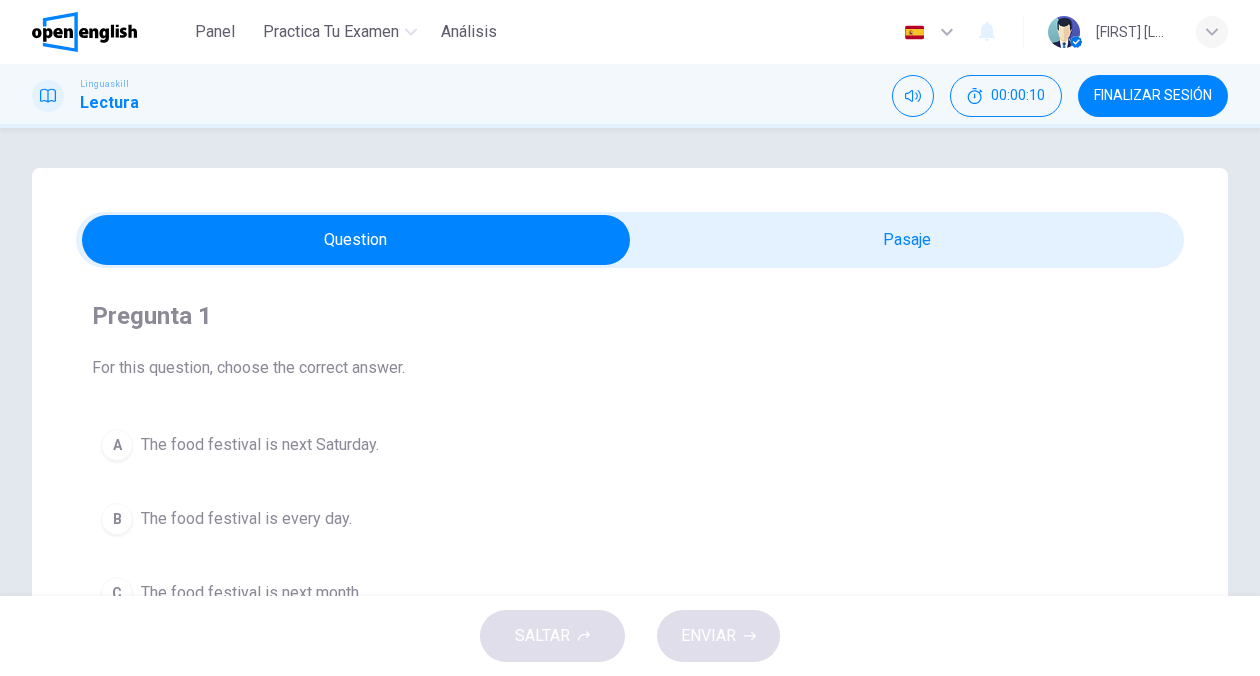 scroll, scrollTop: 0, scrollLeft: 0, axis: both 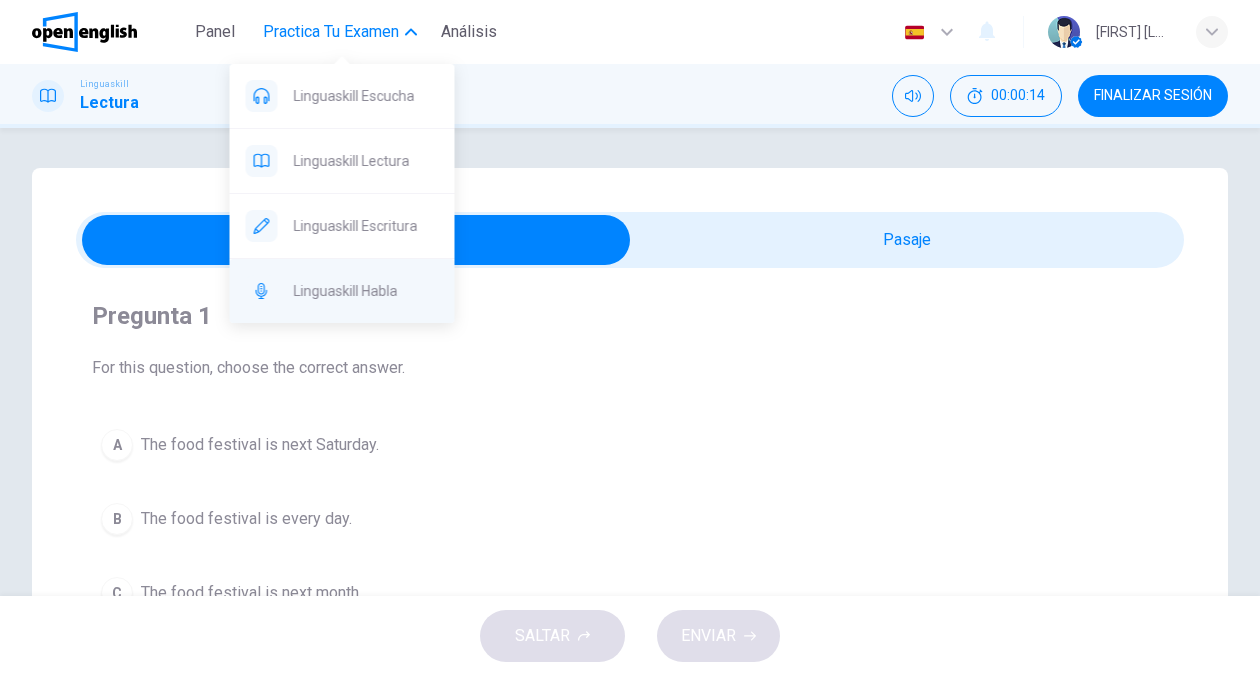 click on "Linguaskill Habla" at bounding box center [366, 96] 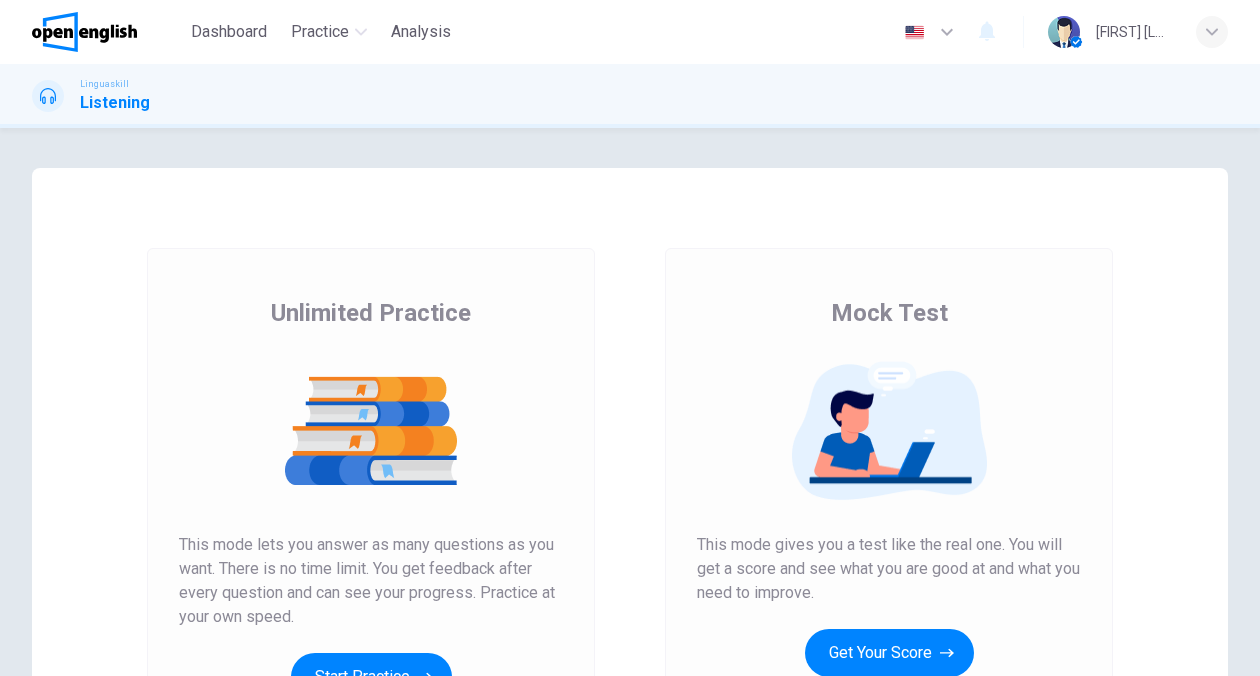scroll, scrollTop: 0, scrollLeft: 0, axis: both 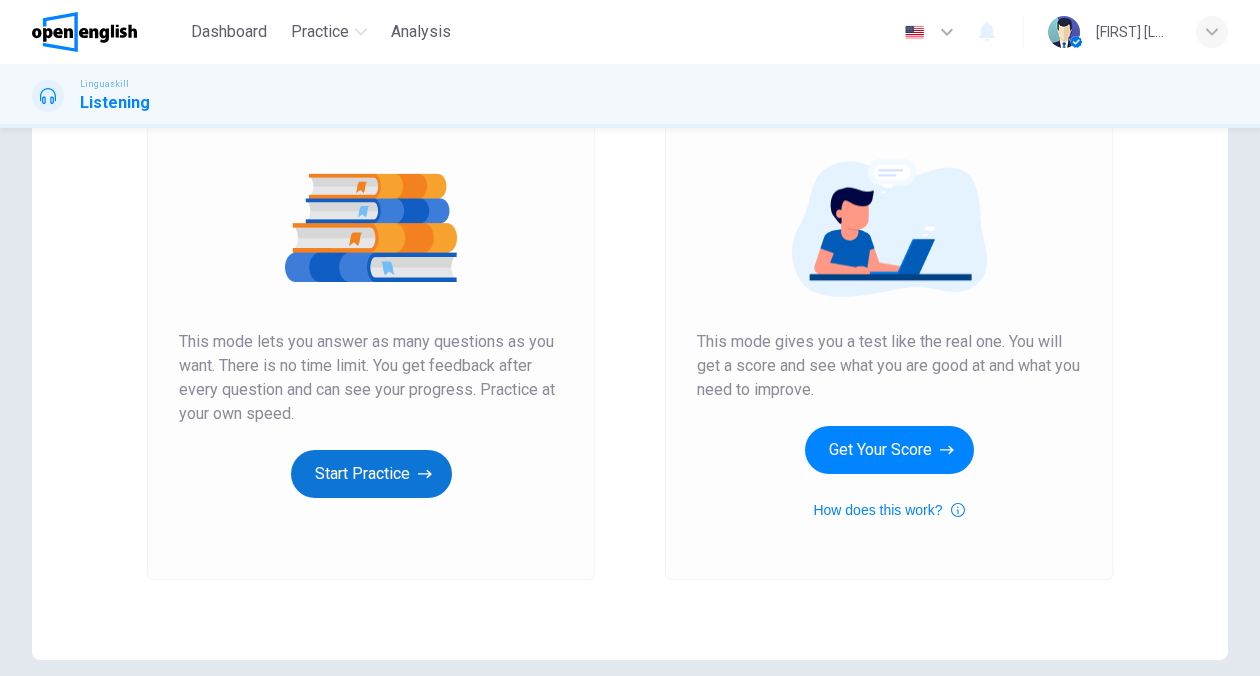 click on "Start Practice" at bounding box center [371, 474] 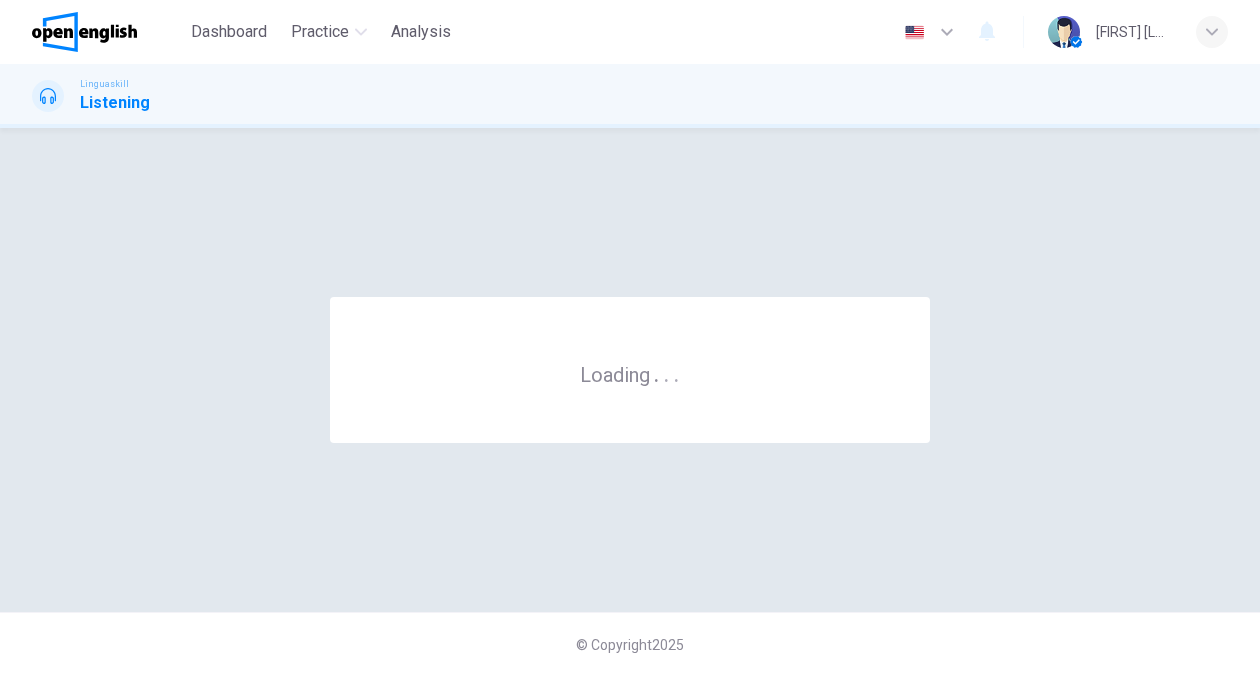 scroll, scrollTop: 0, scrollLeft: 0, axis: both 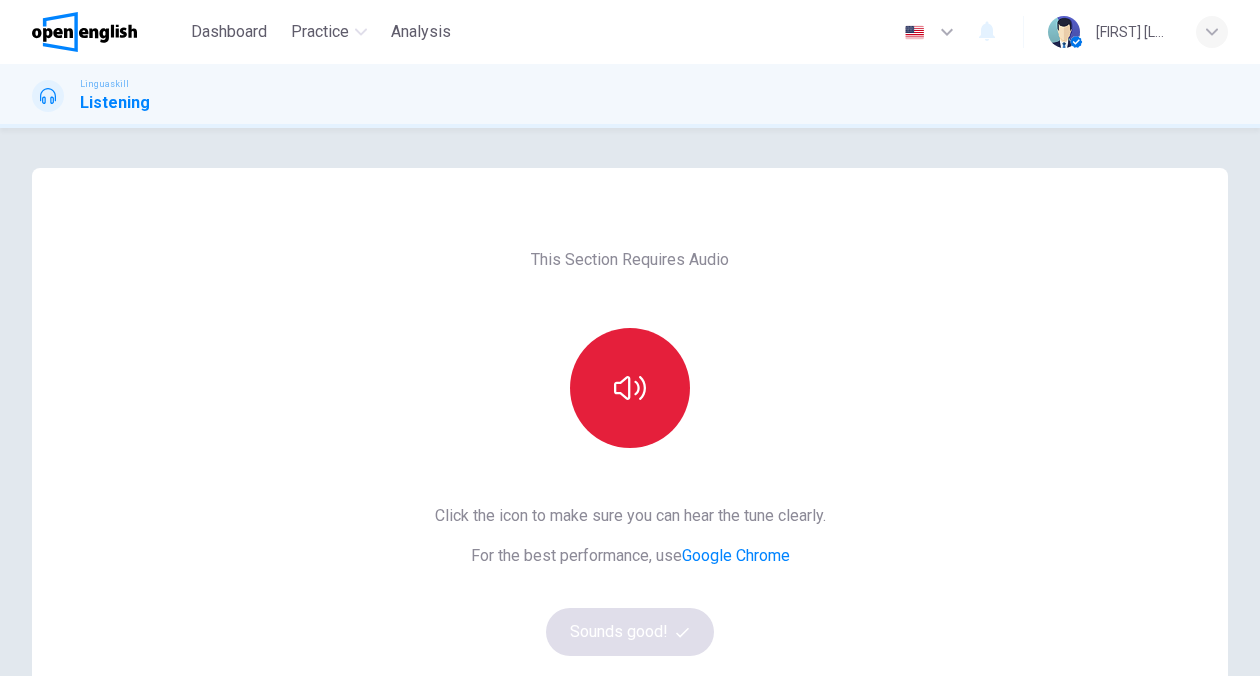 click at bounding box center [630, 388] 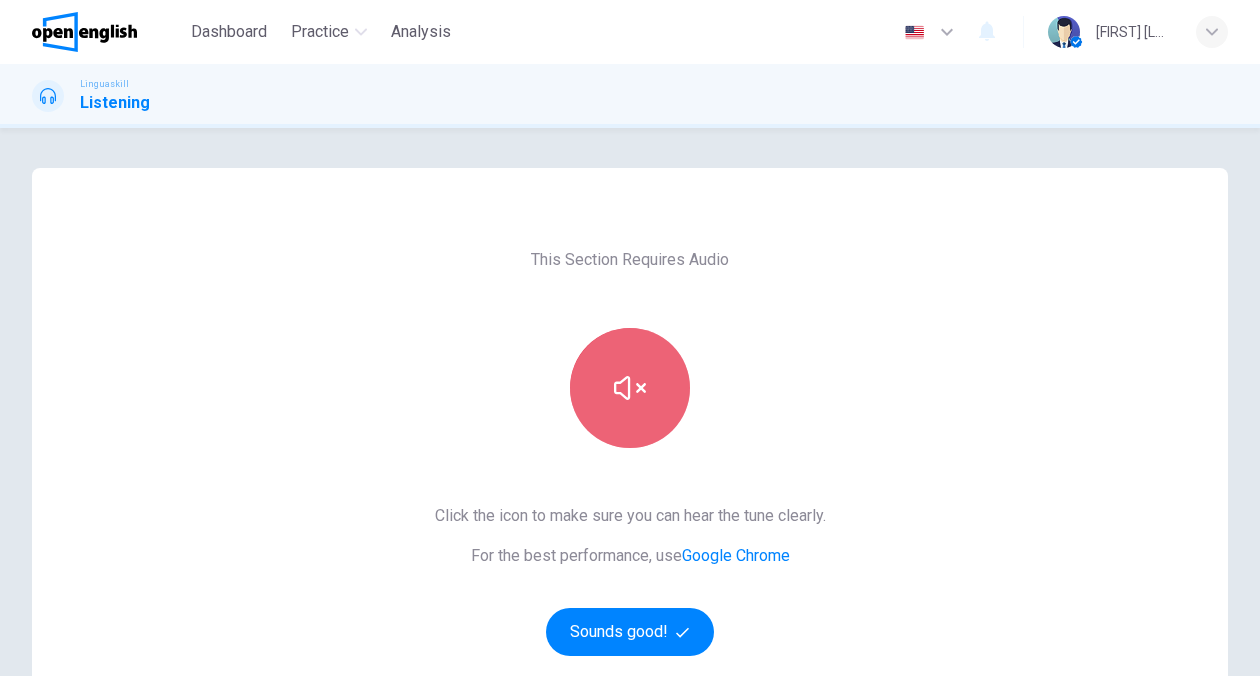 click at bounding box center [630, 388] 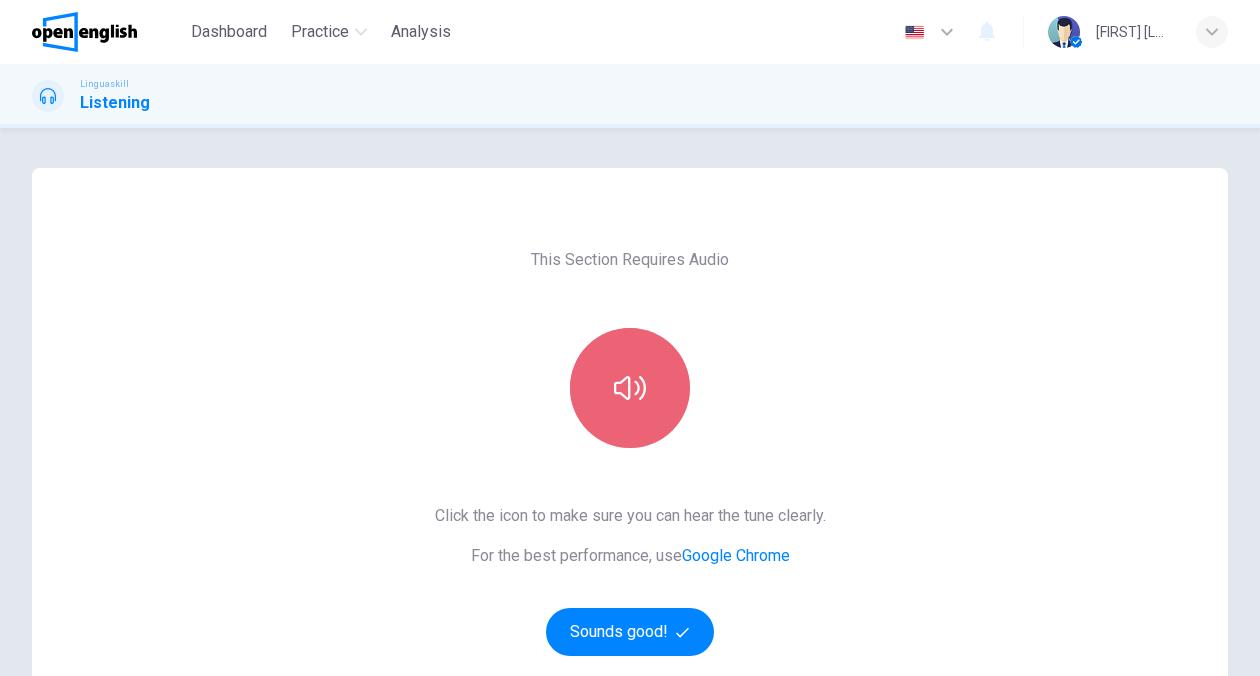 click at bounding box center [630, 388] 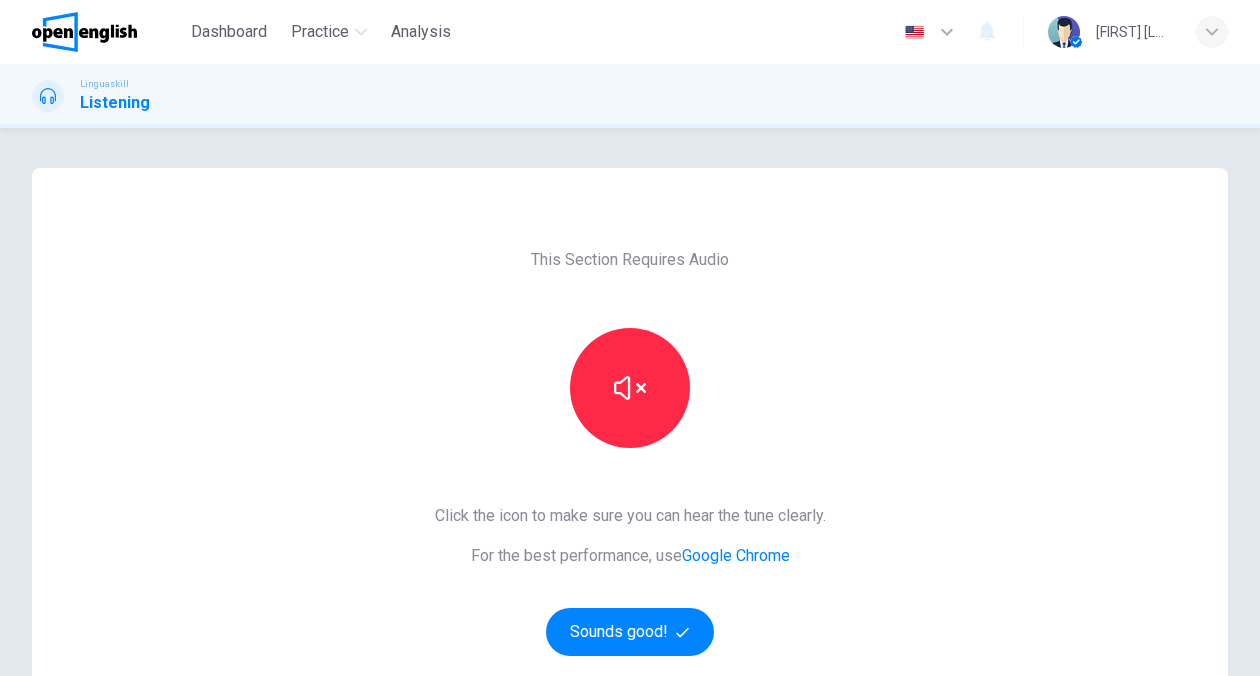 scroll, scrollTop: 20, scrollLeft: 0, axis: vertical 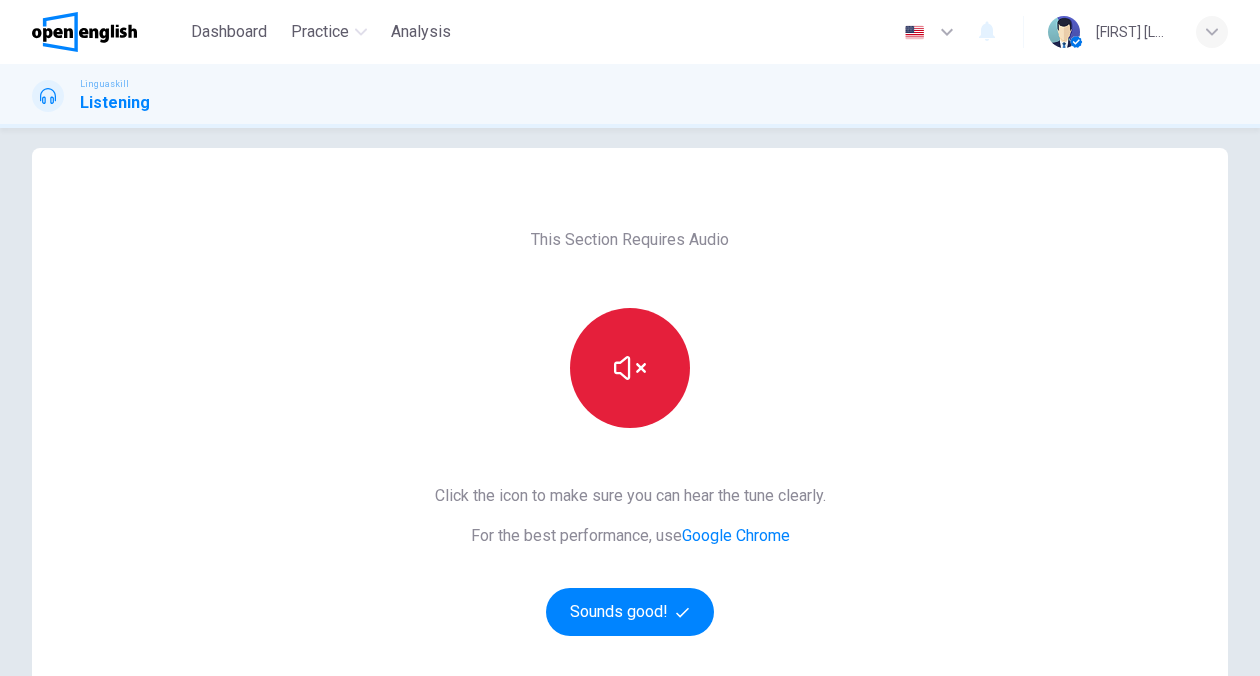 click at bounding box center [630, 368] 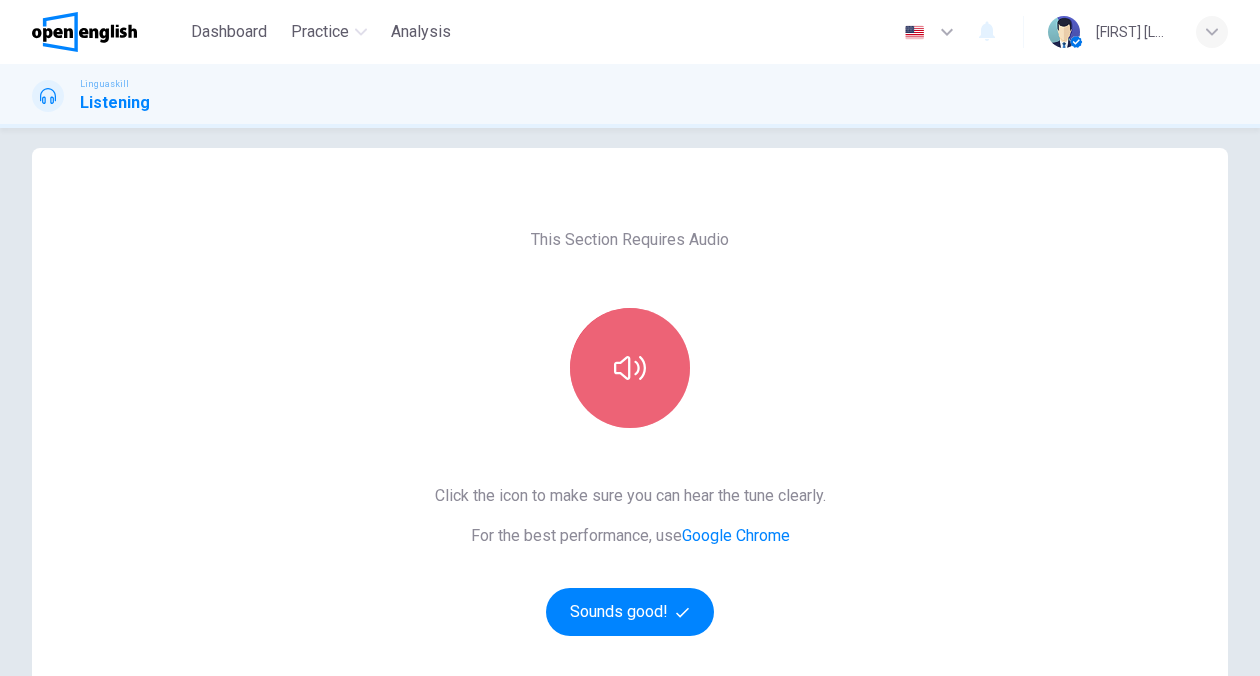 click at bounding box center (630, 368) 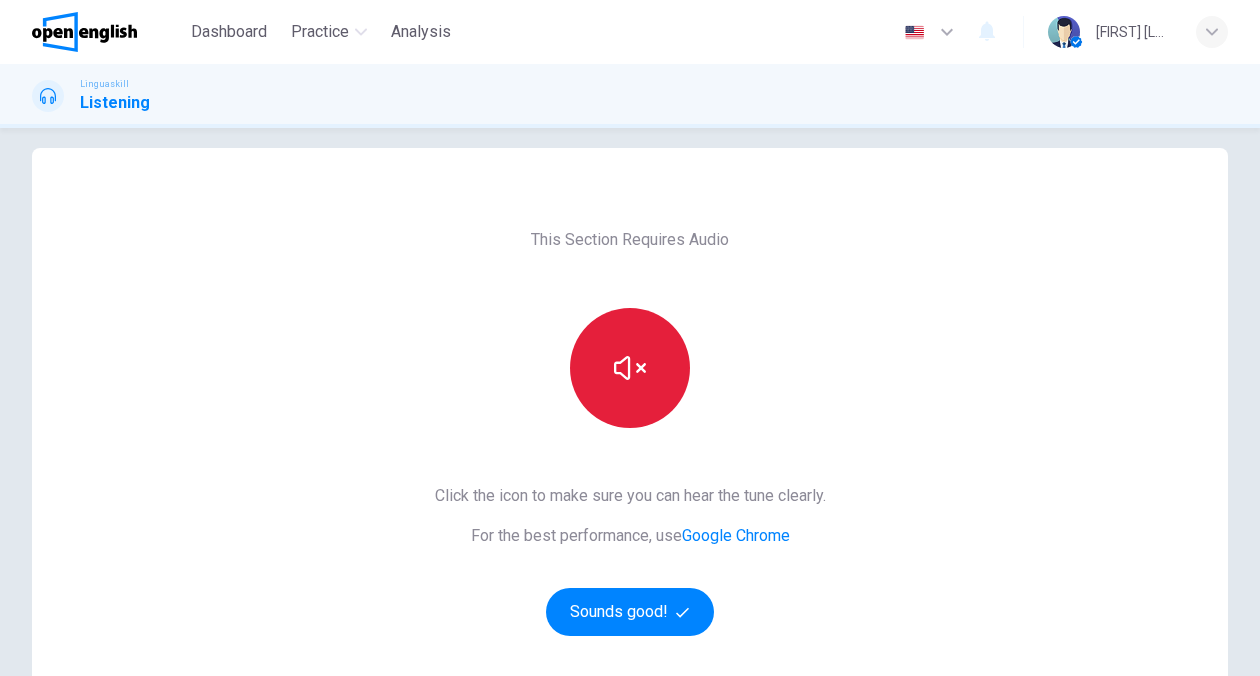 click at bounding box center [630, 368] 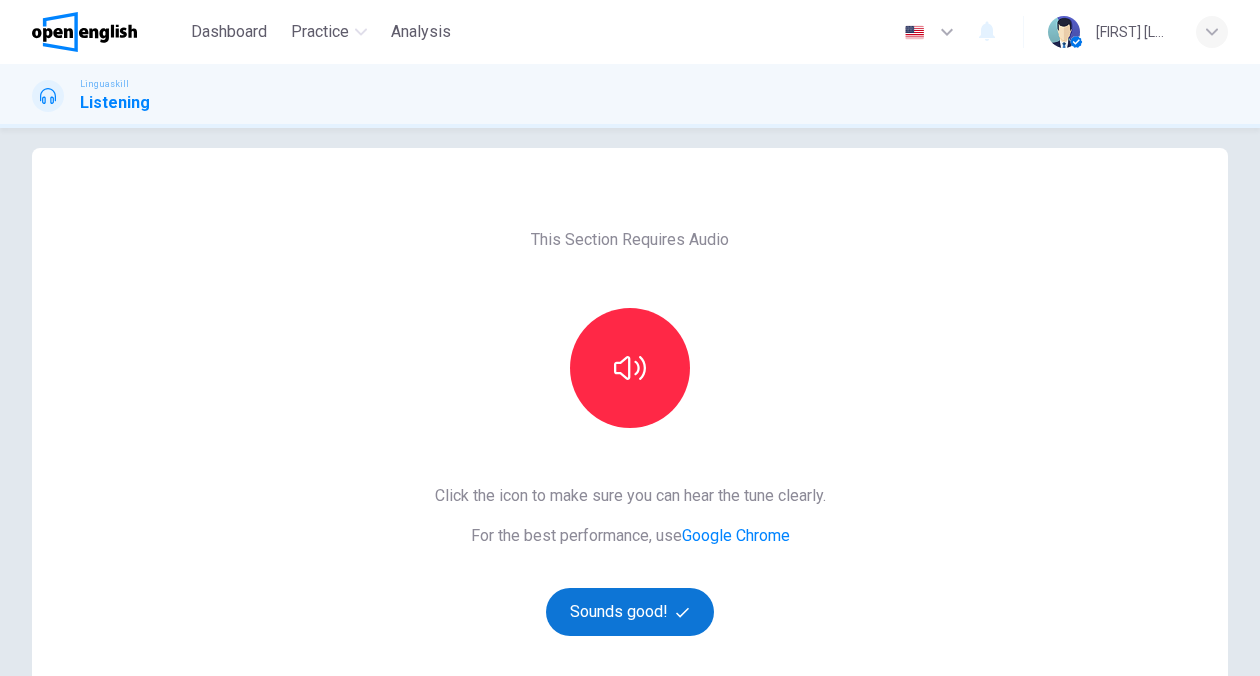 click on "Sounds good!" at bounding box center [630, 612] 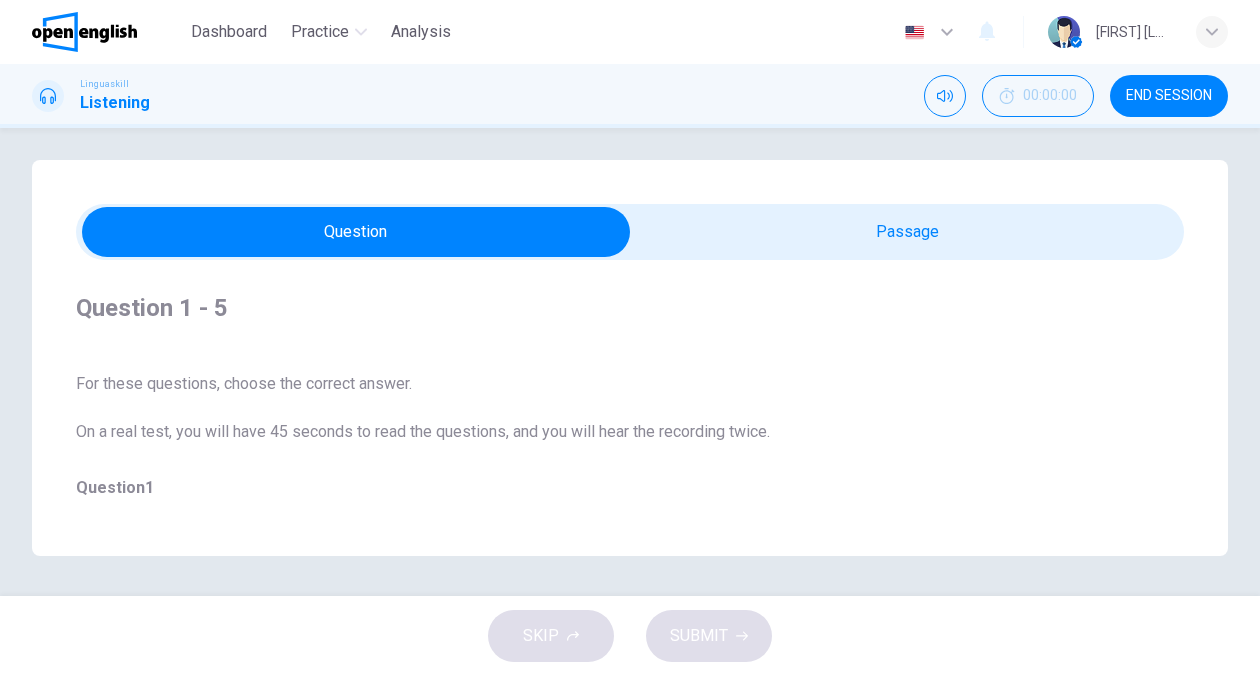 scroll, scrollTop: 8, scrollLeft: 0, axis: vertical 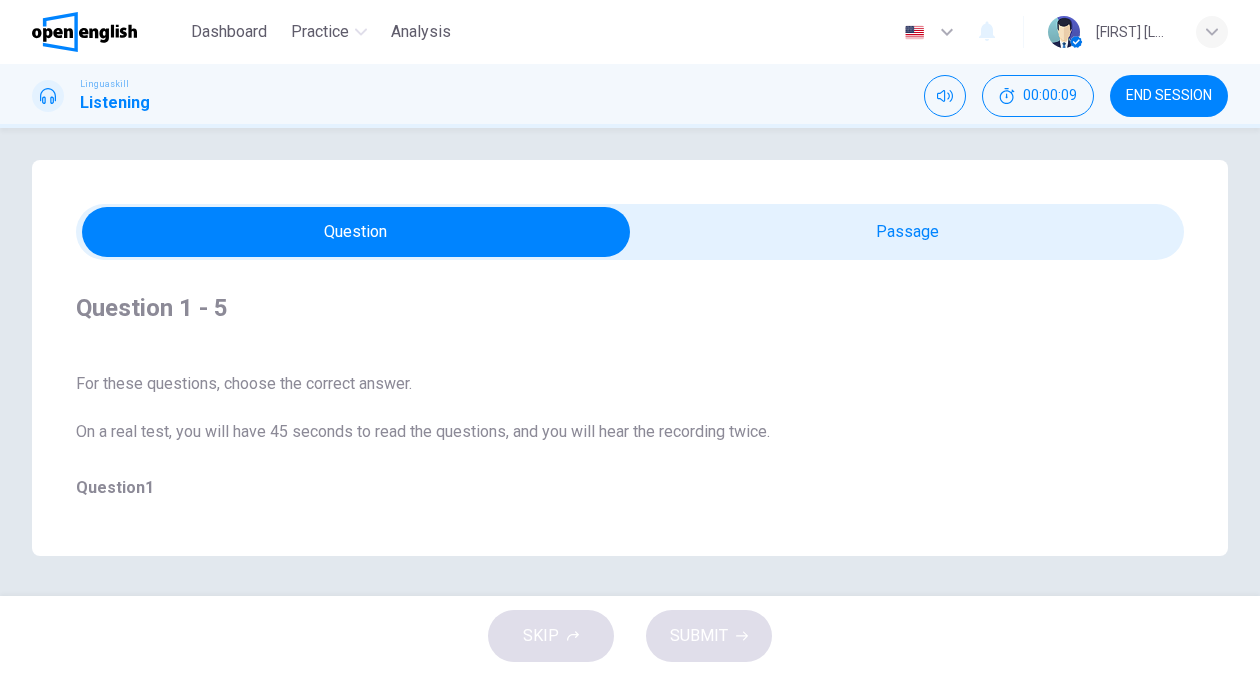 click at bounding box center (48, 96) 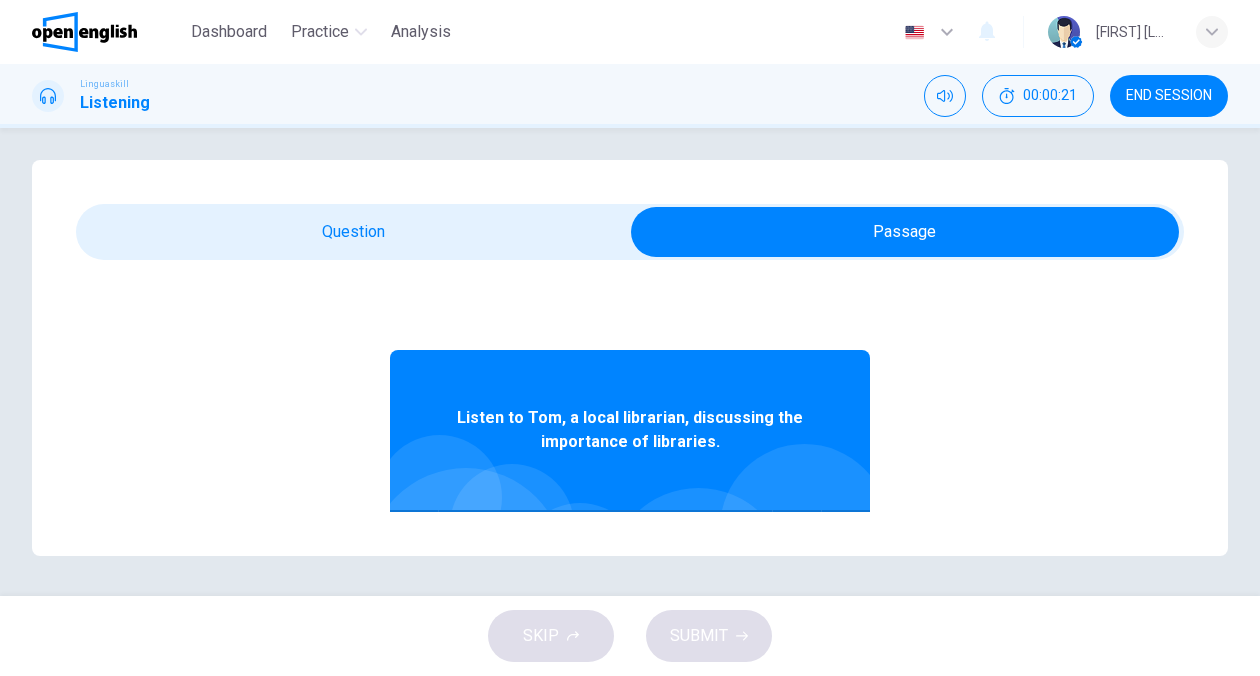 click on "Listen to Tom, a local librarian, discussing the importance of libraries." at bounding box center (630, 430) 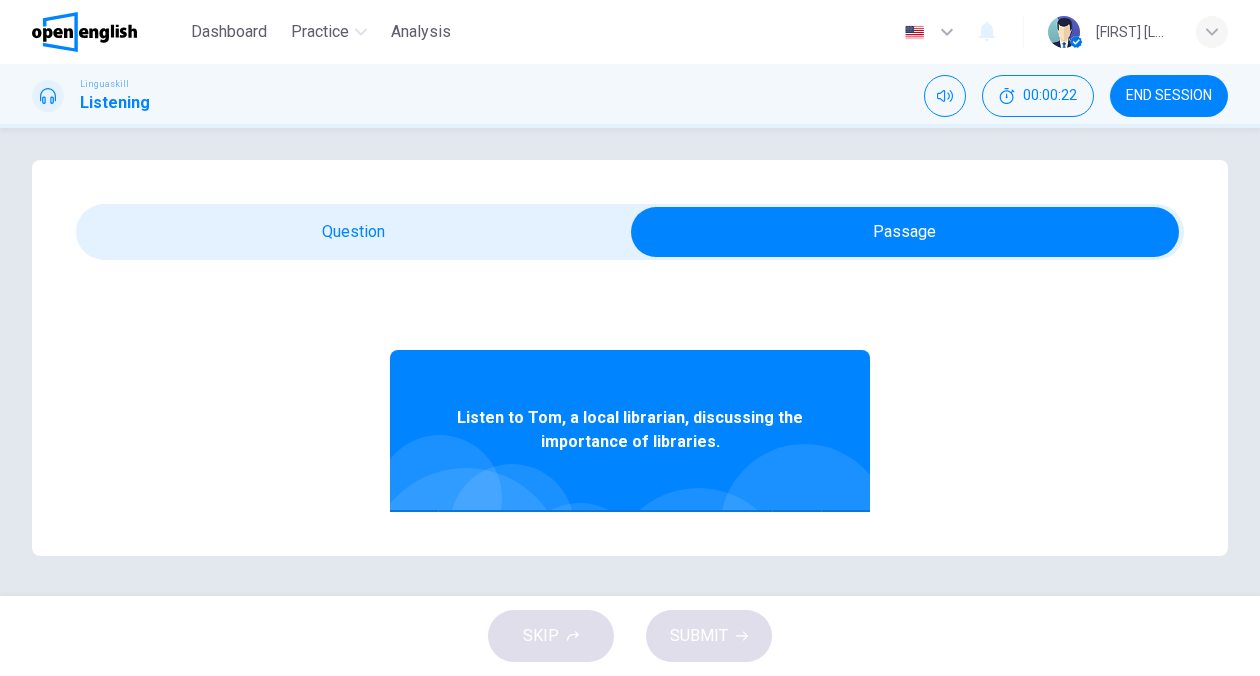 click on "Listen to Tom, a local librarian, discussing the importance of libraries." at bounding box center (630, 430) 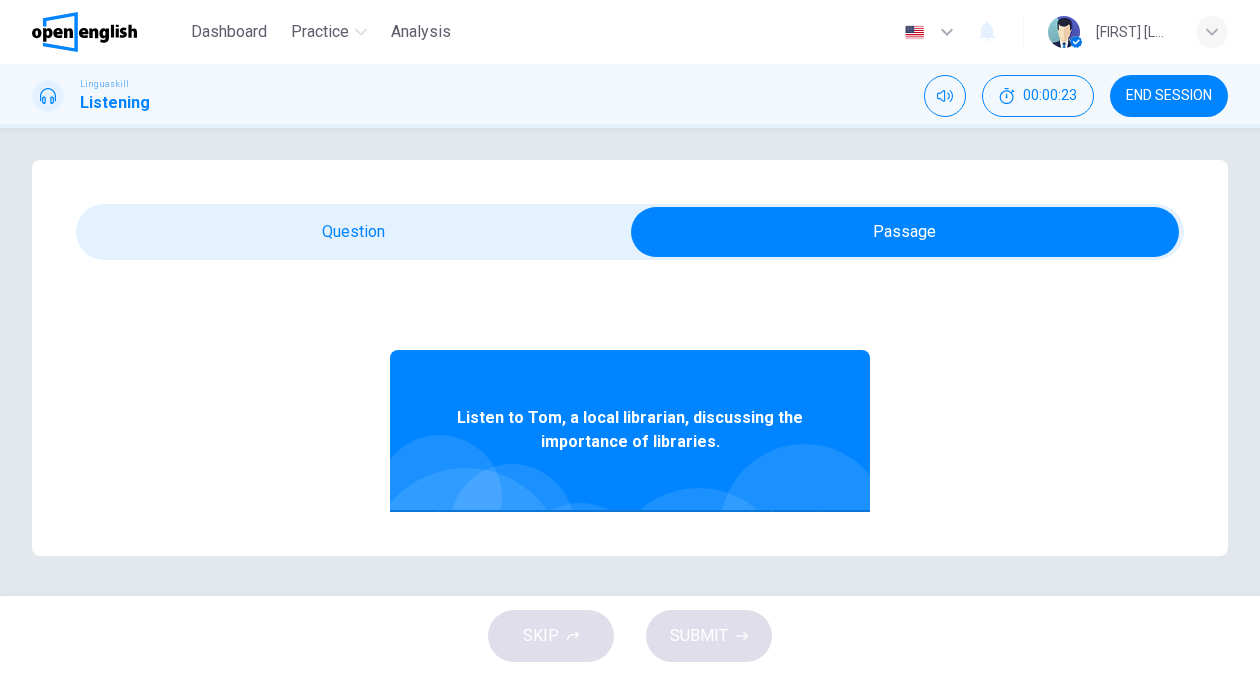 click on "Listen to Tom, a local librarian, discussing the importance of libraries." at bounding box center (630, 430) 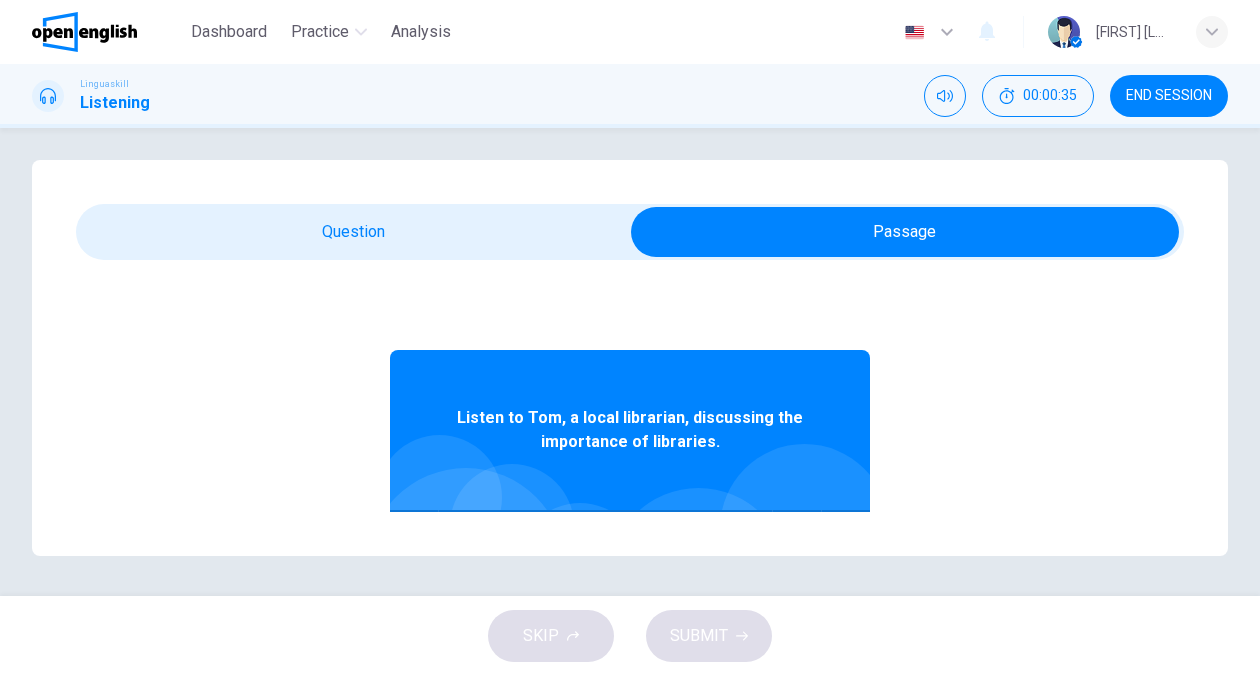click on "Listen to Tom, a local librarian, discussing the importance of libraries." at bounding box center [630, 430] 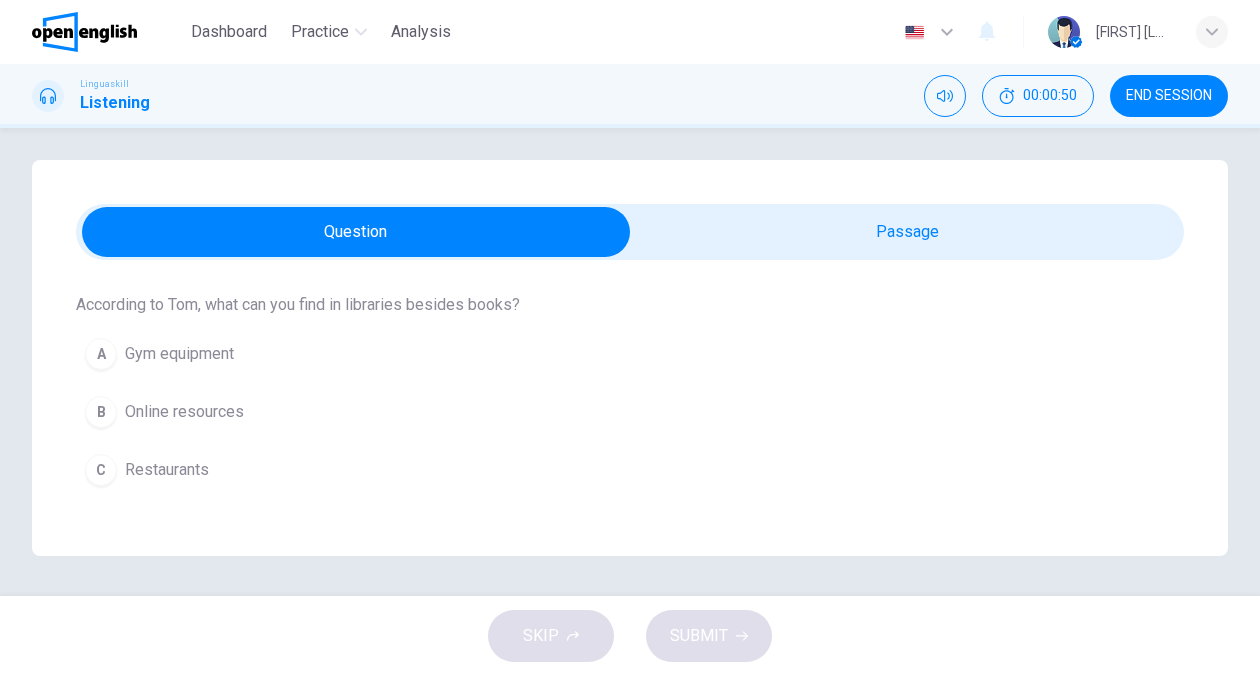 scroll, scrollTop: 224, scrollLeft: 0, axis: vertical 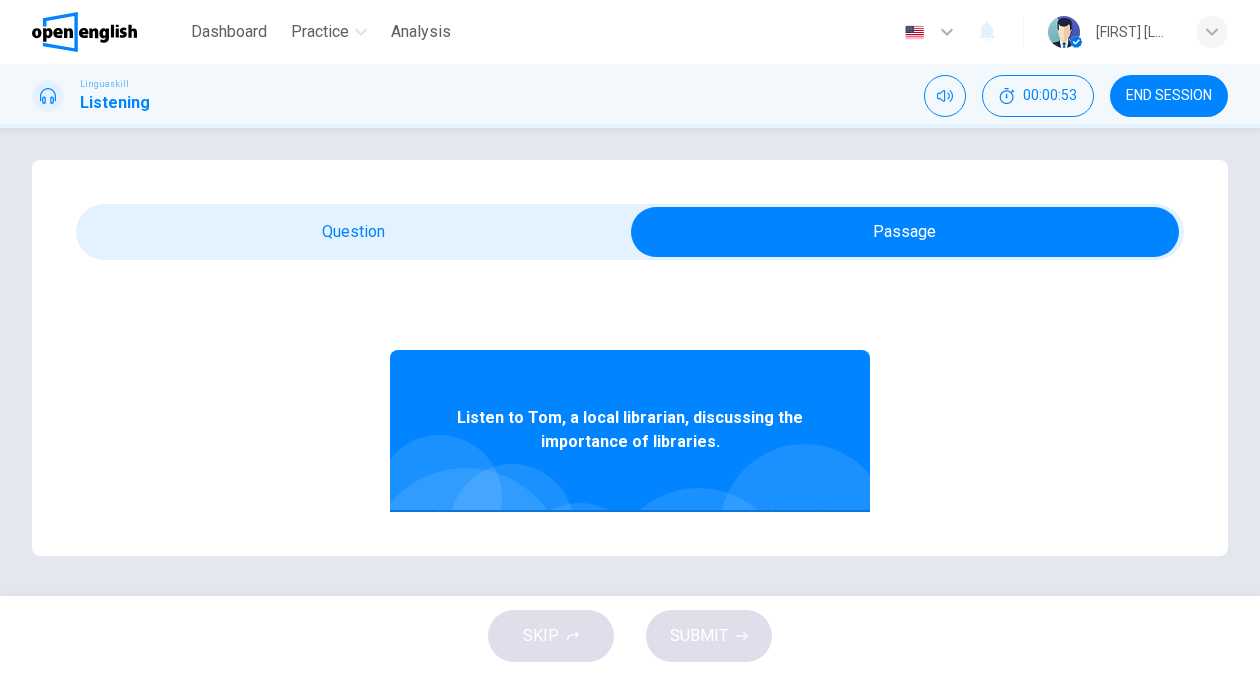 click on "Listen to Tom, a local librarian, discussing the importance of libraries." at bounding box center (630, 430) 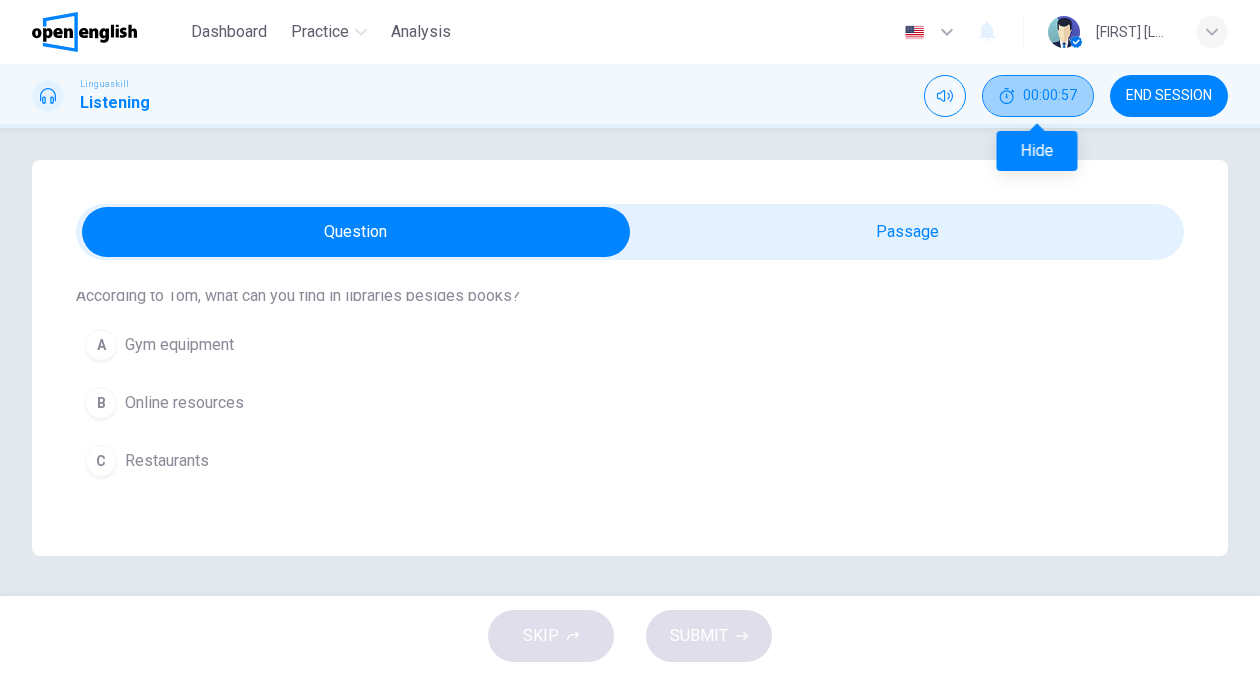 click on "00:00:57" at bounding box center (1050, 96) 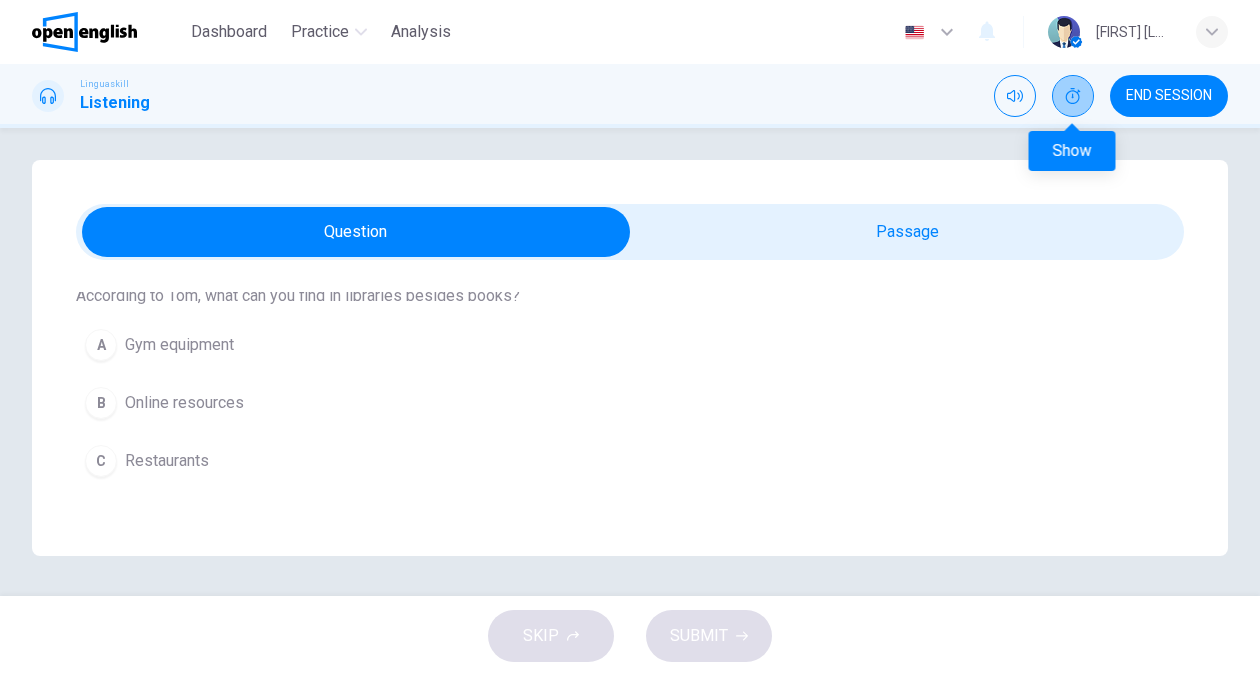 click at bounding box center [1073, 96] 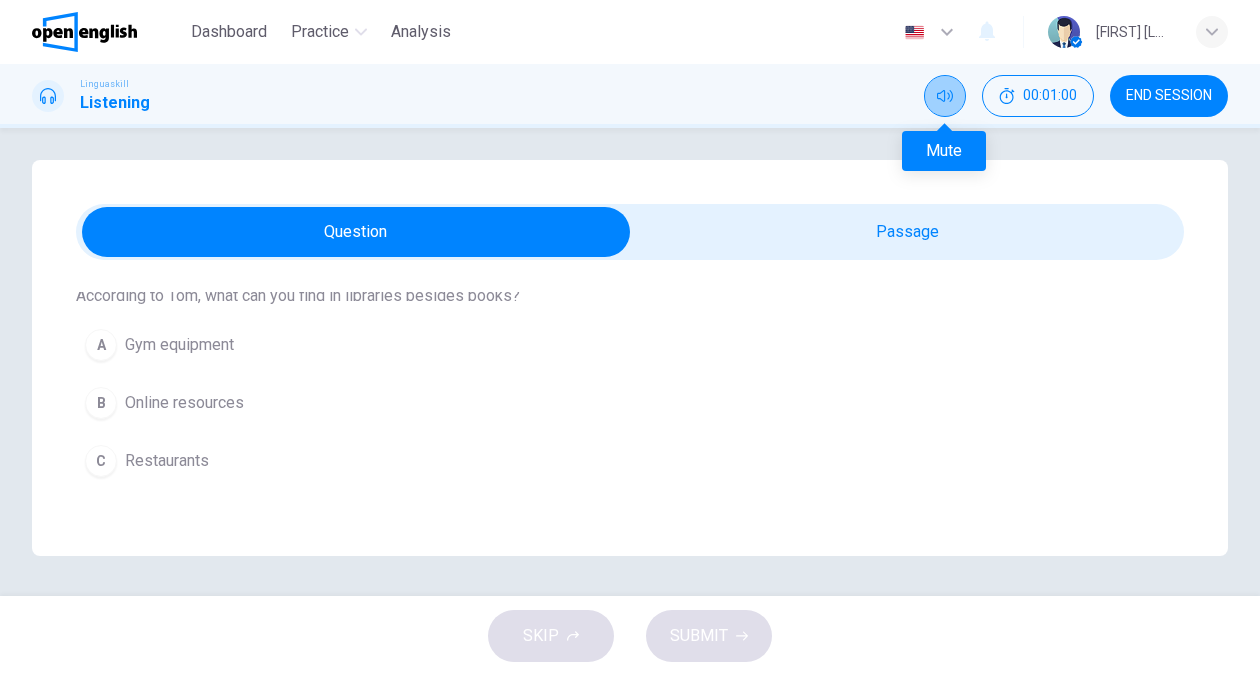 click at bounding box center (945, 96) 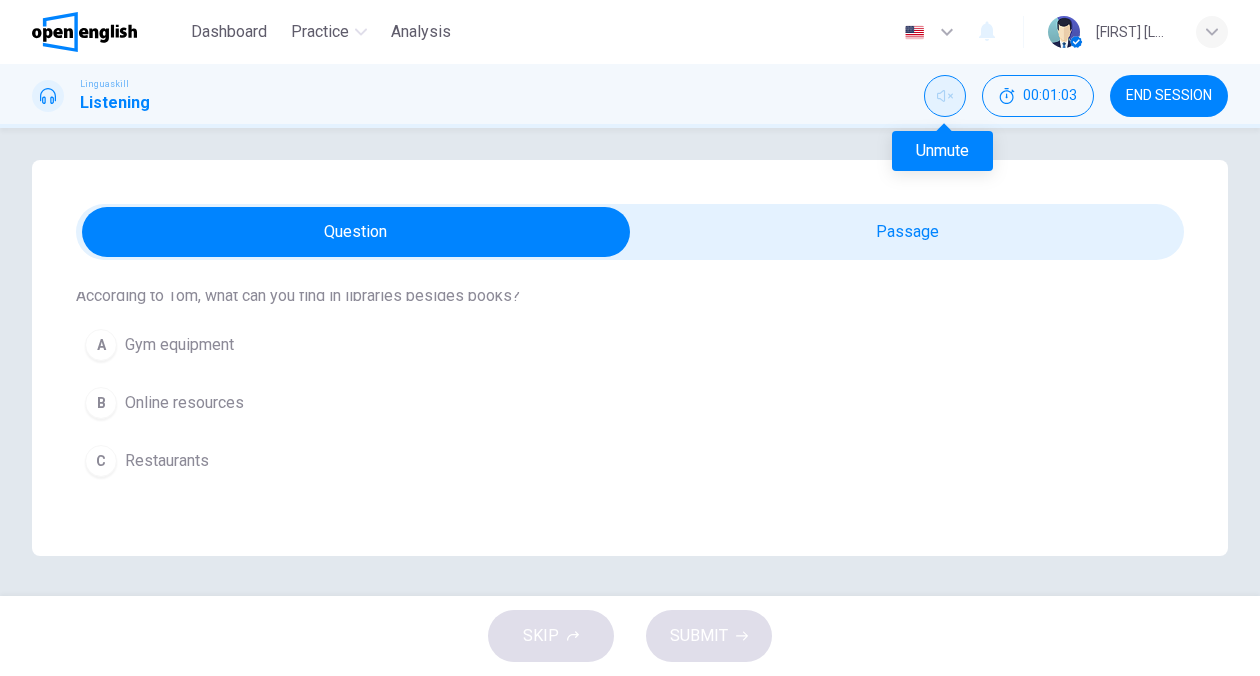 click at bounding box center (945, 96) 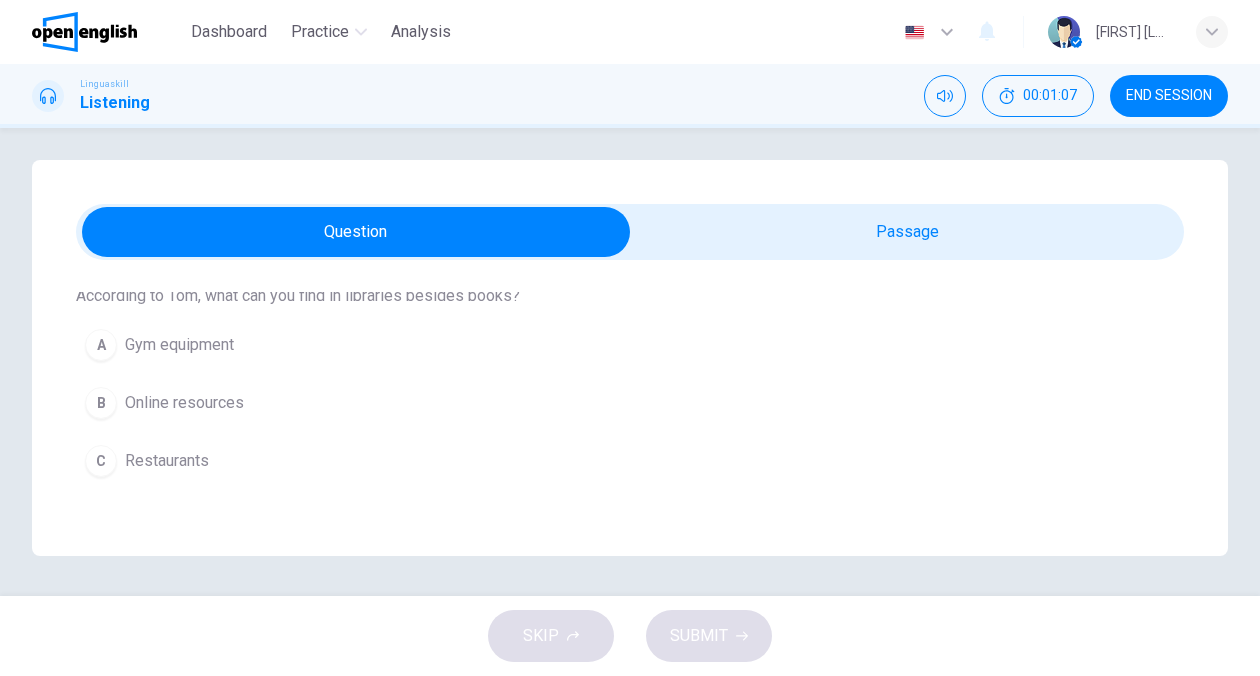 scroll, scrollTop: 0, scrollLeft: 0, axis: both 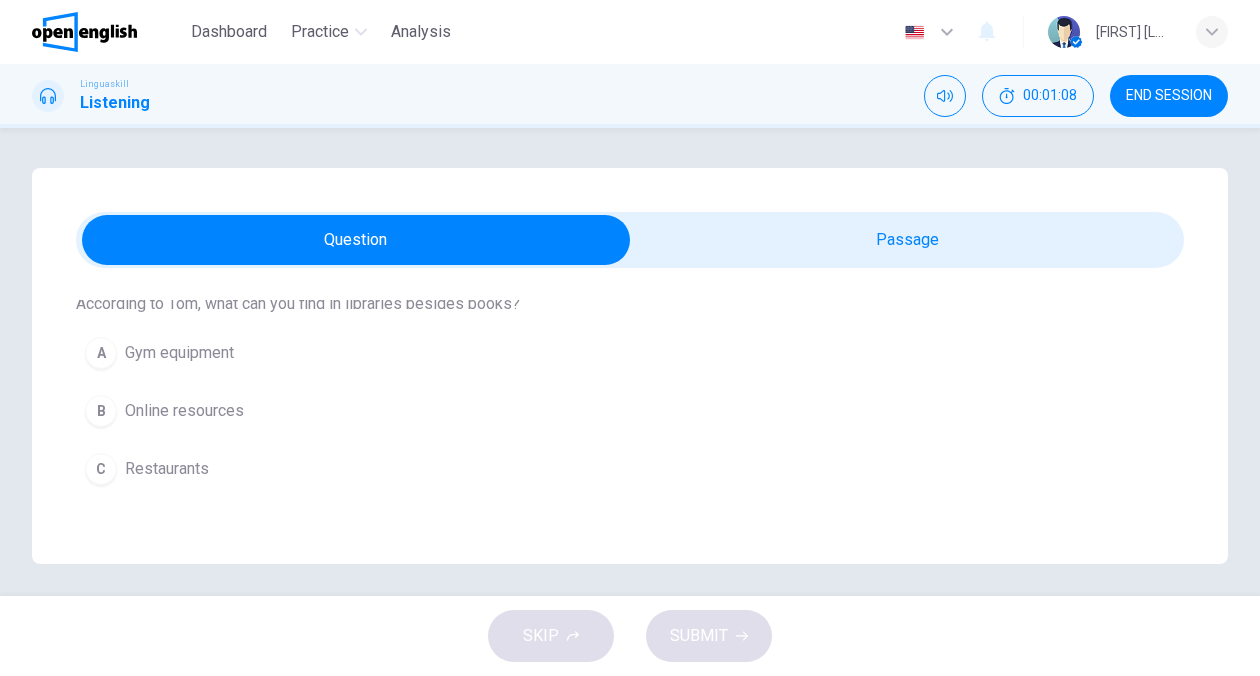 click on "Question Passage Question 1 - 5 For these questions, choose the correct answer. On a real test, you will have 45 seconds to read the questions, and you will hear the recording twice. Question  1 According to [NAME], what can you find in libraries besides books? A Gym equipment B Online resources C Restaurants Question  2 What facility mentioned by [NAME] is beneficial for people without home access? A Computers and internet access B Book delivery service C Movie screenings Question  3 What type of community events do libraries host? A Sporting events B Music concerts C Book clubs Question  4 How are libraries adapting to the digital world? A By offering e-books and online courses B By becoming internet cafes and gaming centers C By phasing out physical books Question  5 What role do libraries play in job searching? A Providing job interview clothes and on-the-job training B Offering resources for resume writing C Guaranteeing job placement Listen to [NAME], a local librarian, discussing the importance of libraries." at bounding box center [630, 366] 